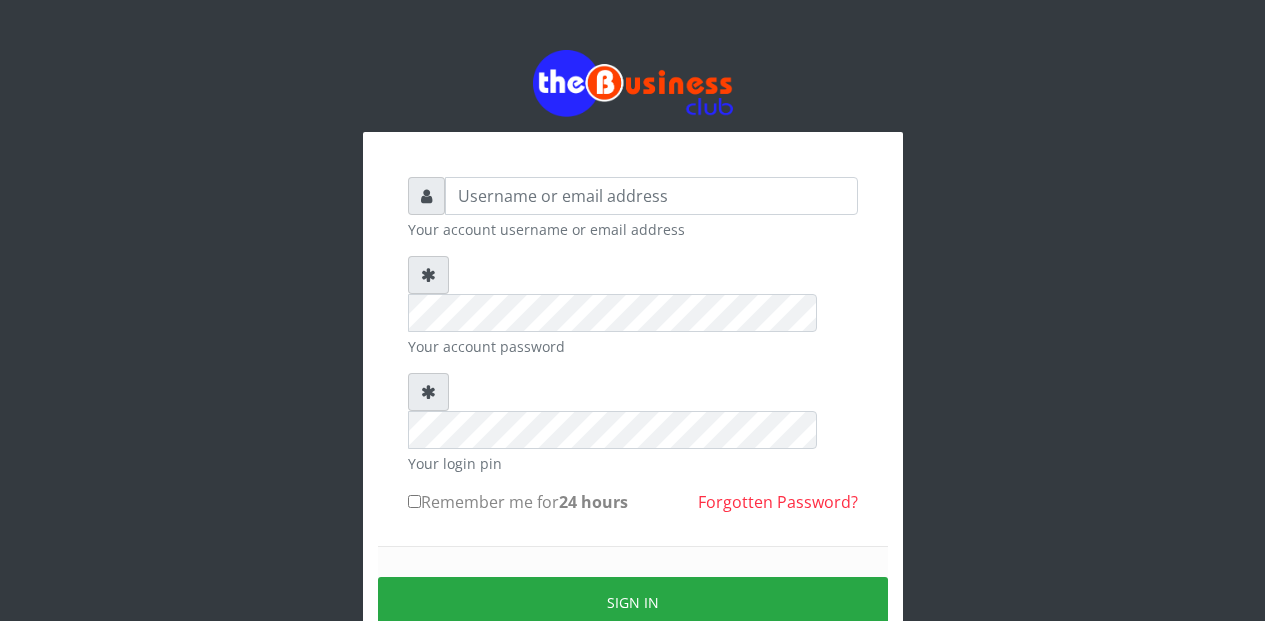scroll, scrollTop: 0, scrollLeft: 0, axis: both 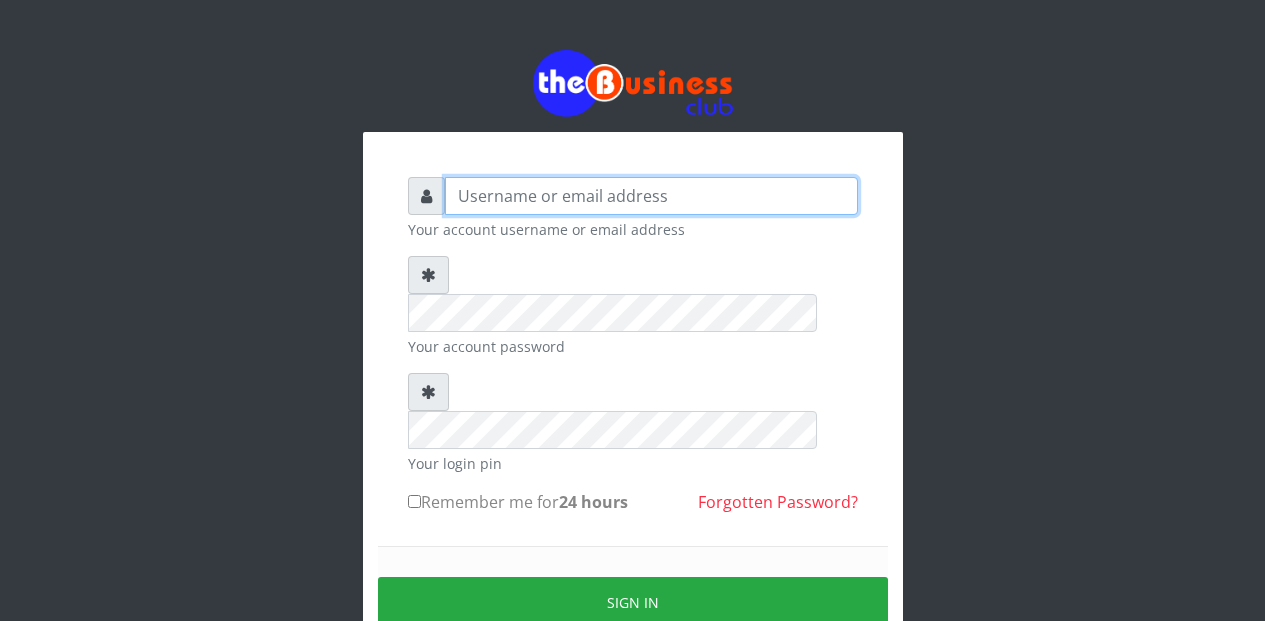 type on "Etinyin" 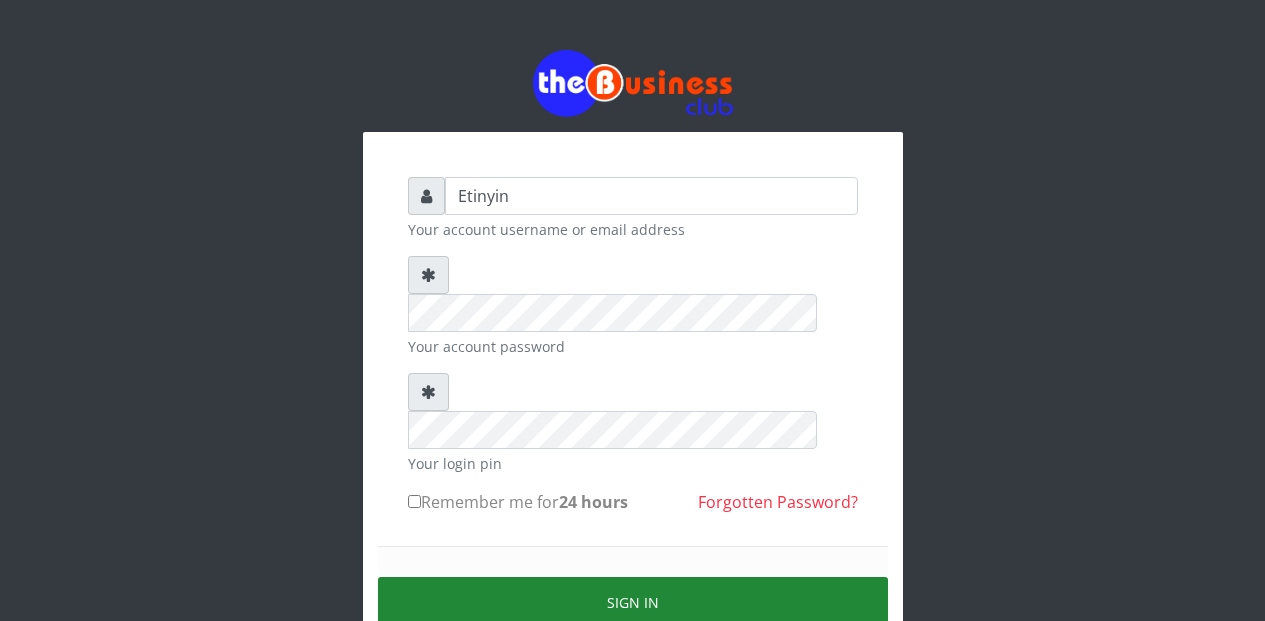 click on "Sign in" at bounding box center (633, 602) 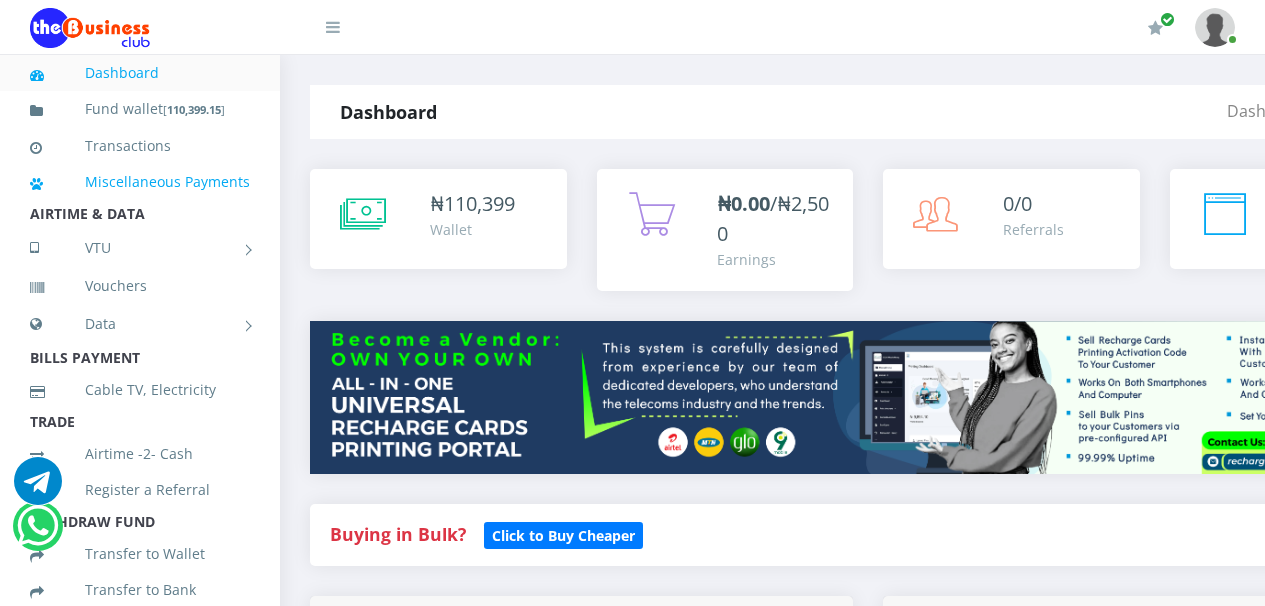 scroll, scrollTop: 0, scrollLeft: 0, axis: both 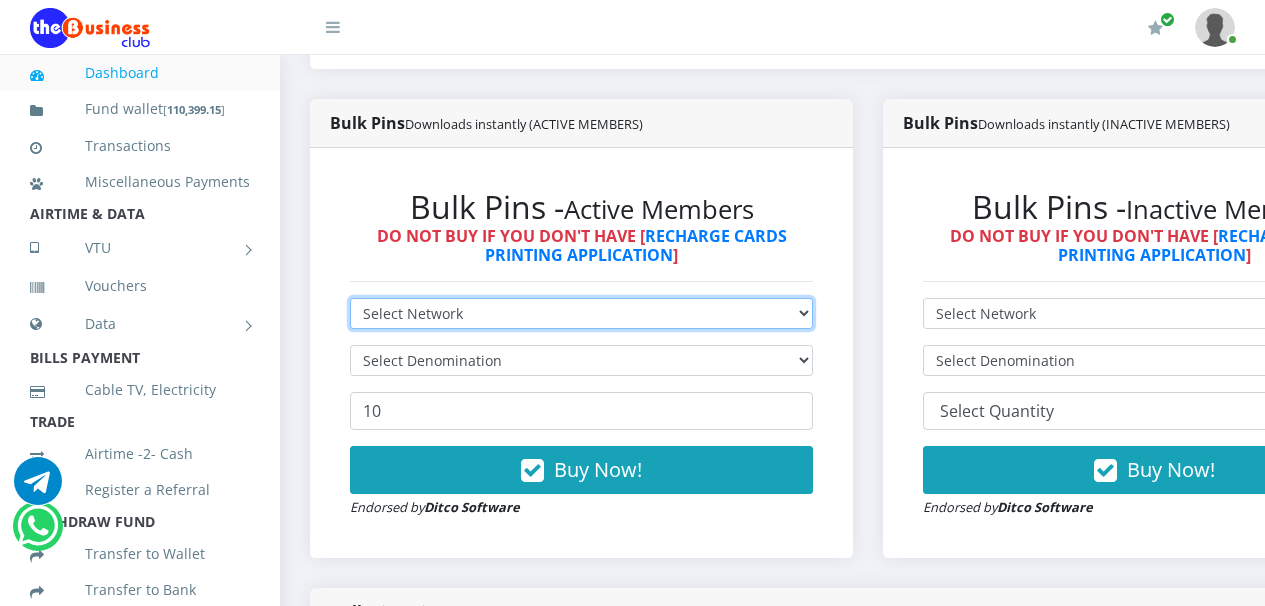 click on "Select Network
MTN
Globacom
9Mobile
Airtel" at bounding box center (581, 313) 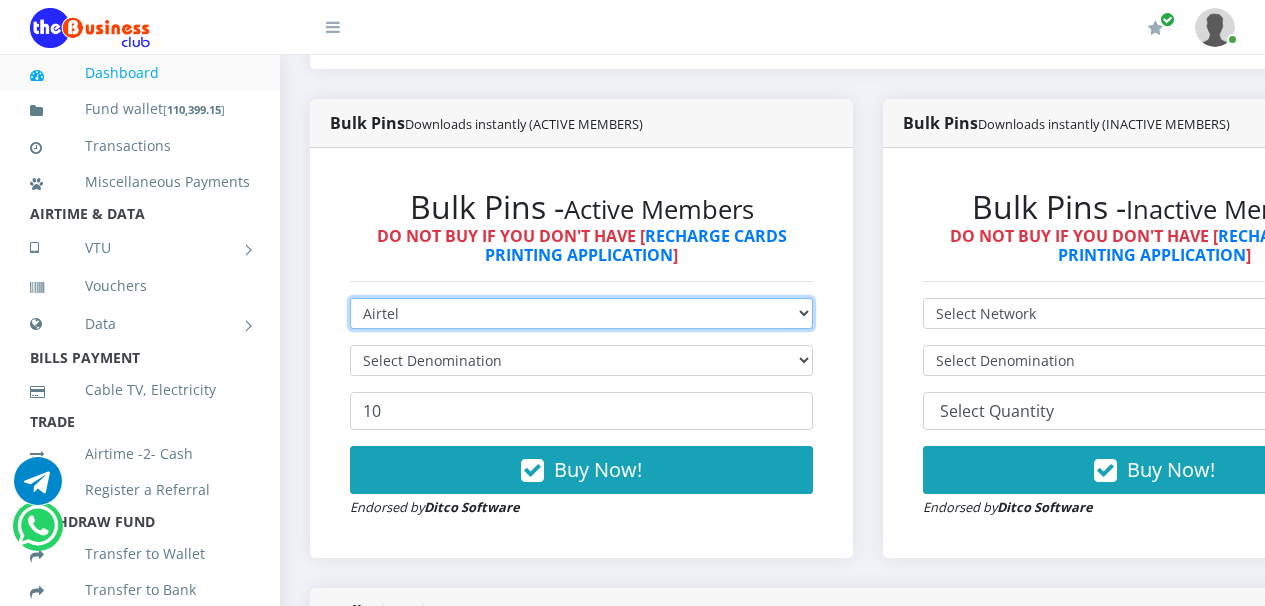 type 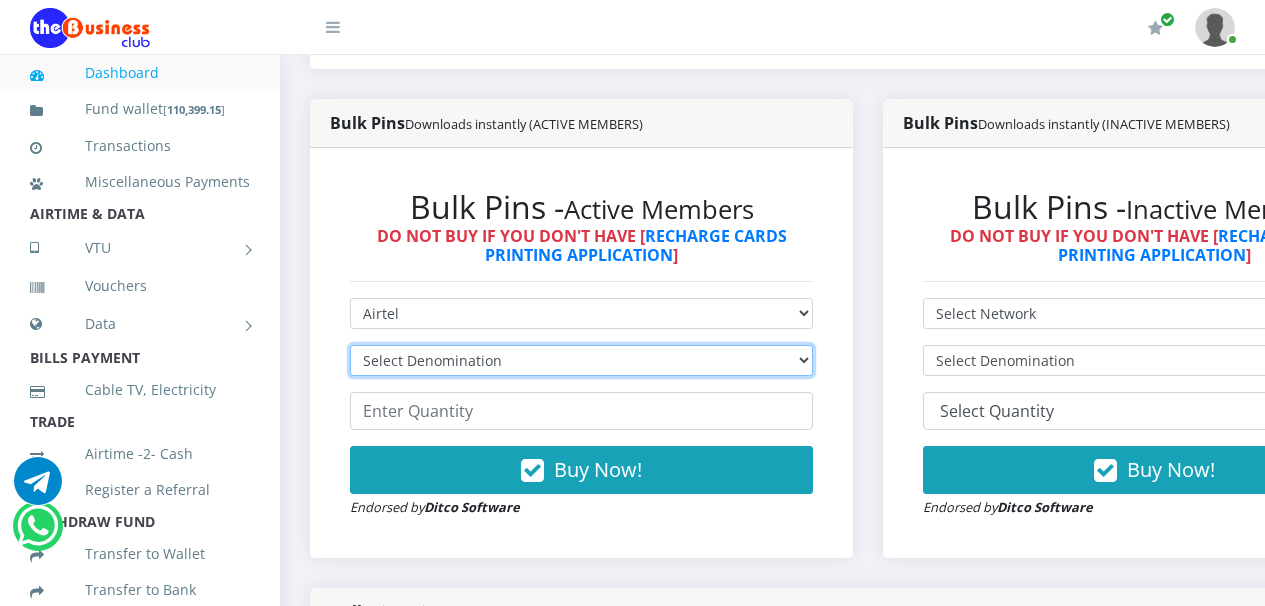 click on "Select Denomination Airtel NGN100 - ₦96.36 Airtel NGN200 - ₦192.72 Airtel NGN500 - ₦481.80 Airtel NGN1000 - ₦963.60" at bounding box center (581, 360) 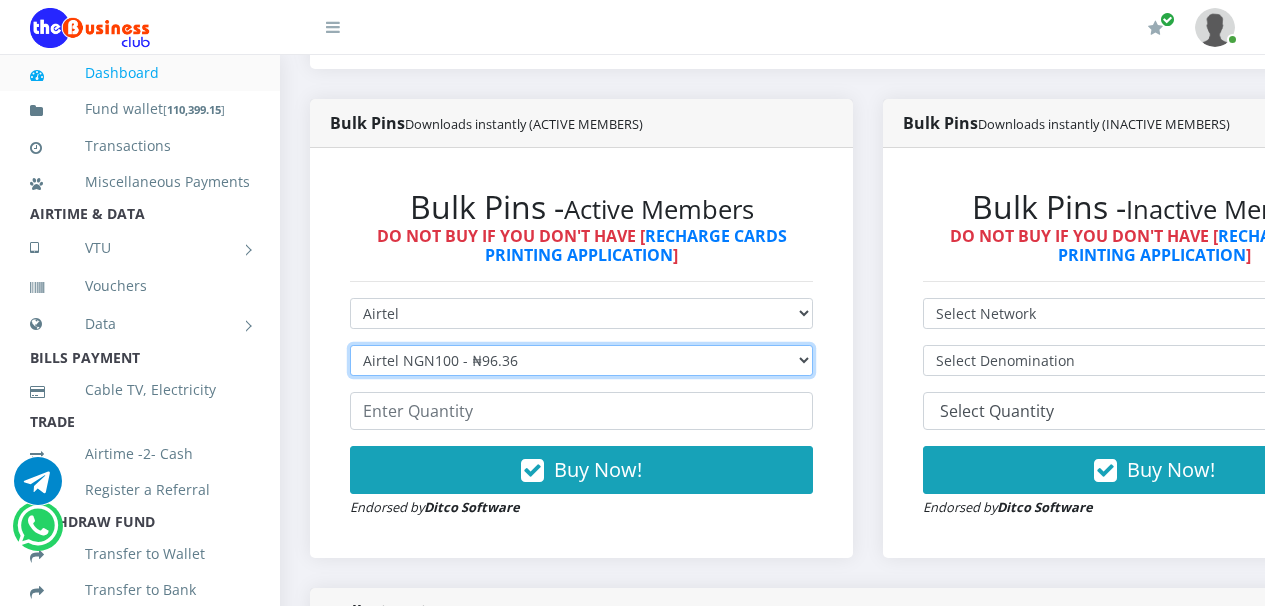 click on "Select Denomination Airtel NGN100 - ₦96.36 Airtel NGN200 - ₦192.72 Airtel NGN500 - ₦481.80 Airtel NGN1000 - ₦963.60" at bounding box center (581, 360) 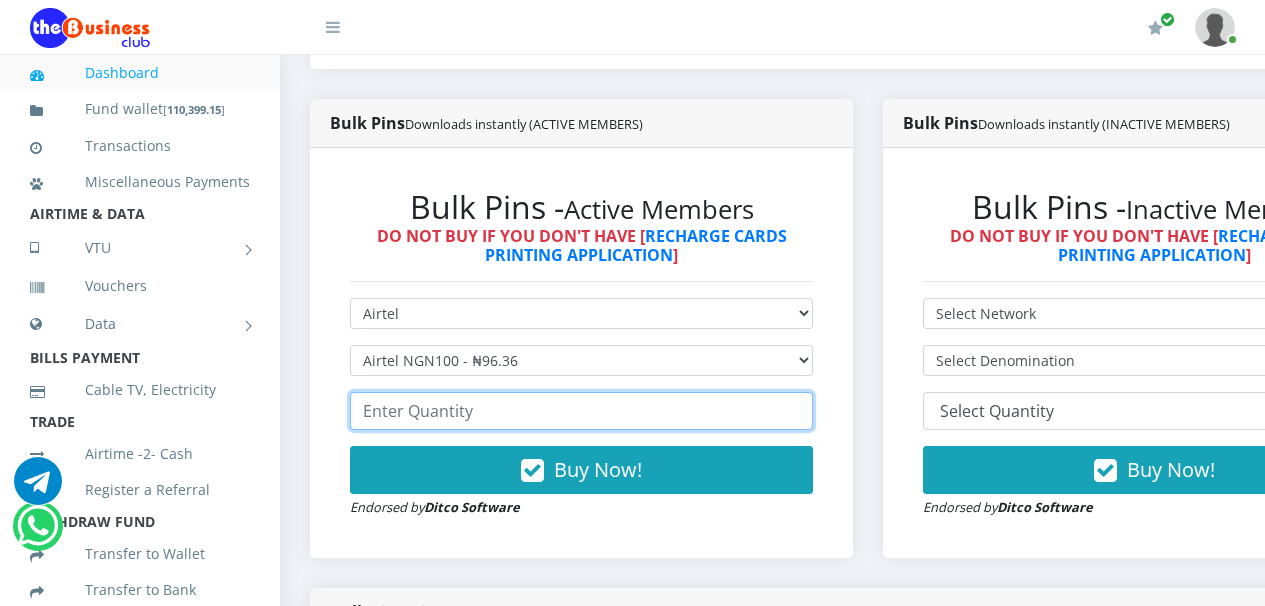 click at bounding box center [581, 411] 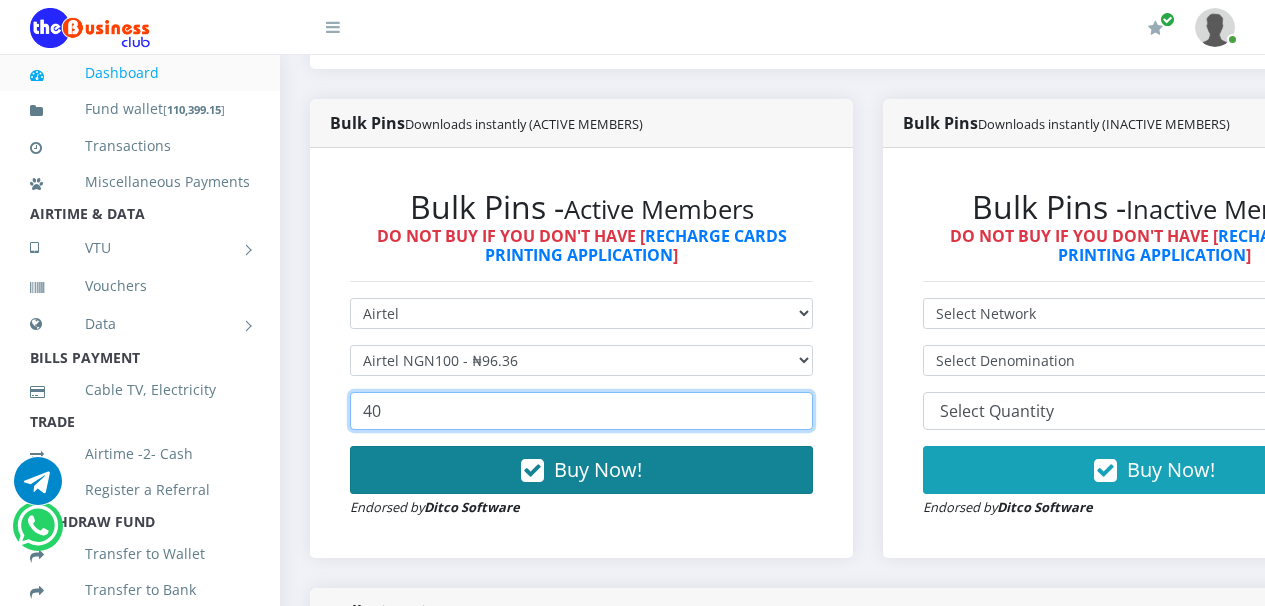 type on "40" 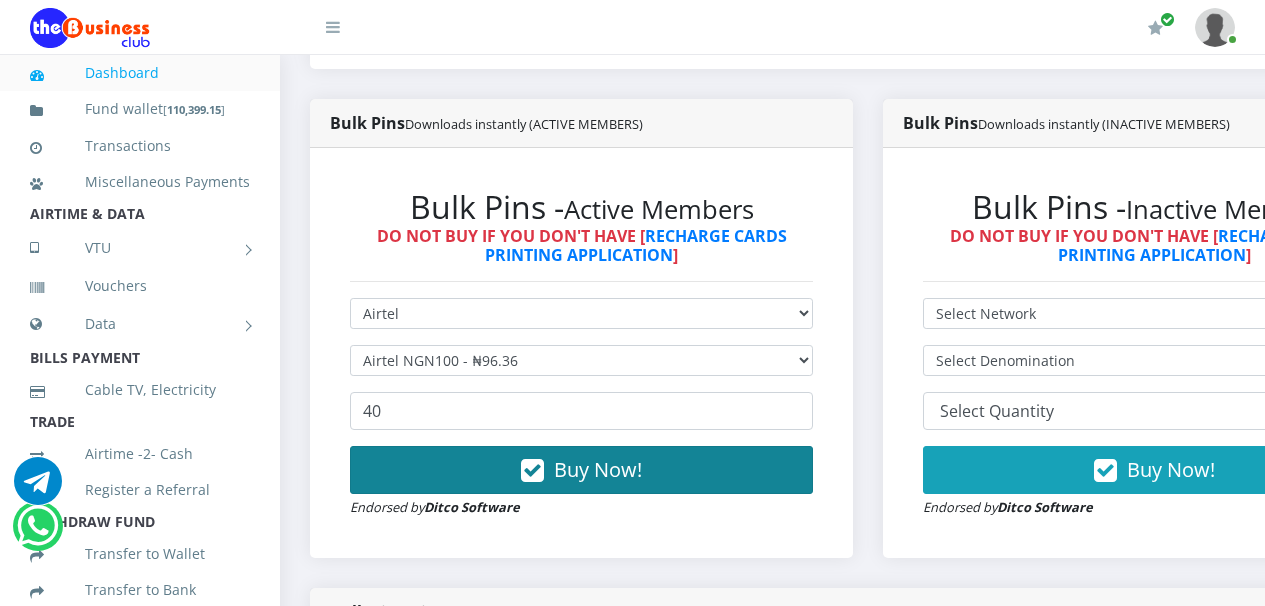 click at bounding box center [532, 471] 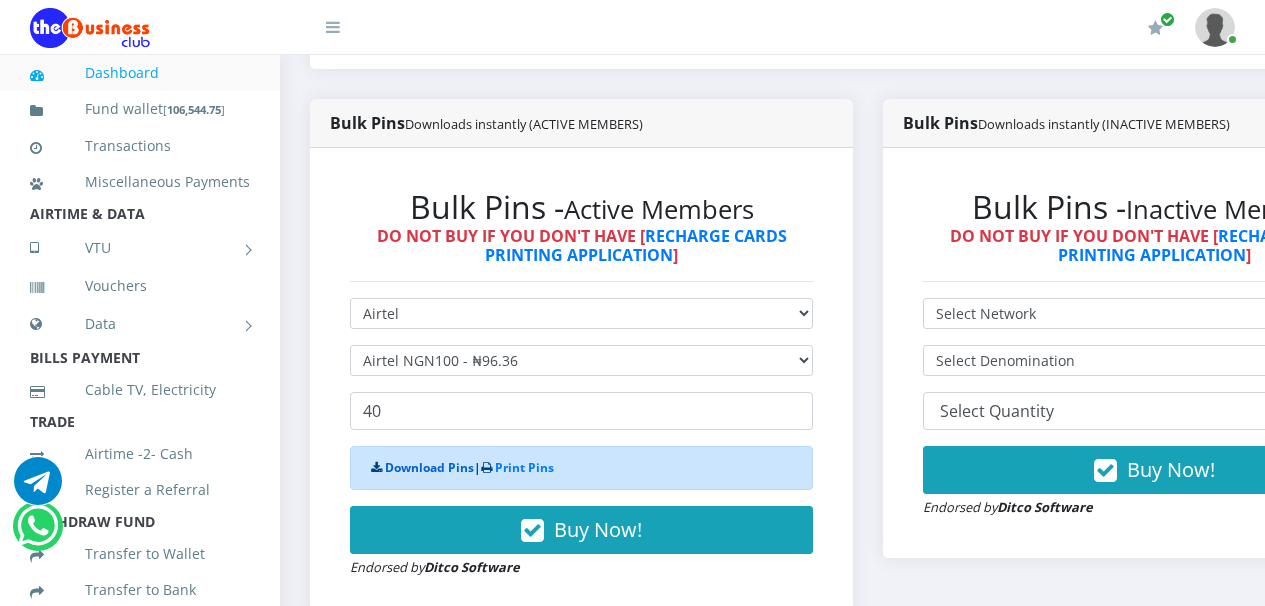 click on "Download Pins" at bounding box center [429, 467] 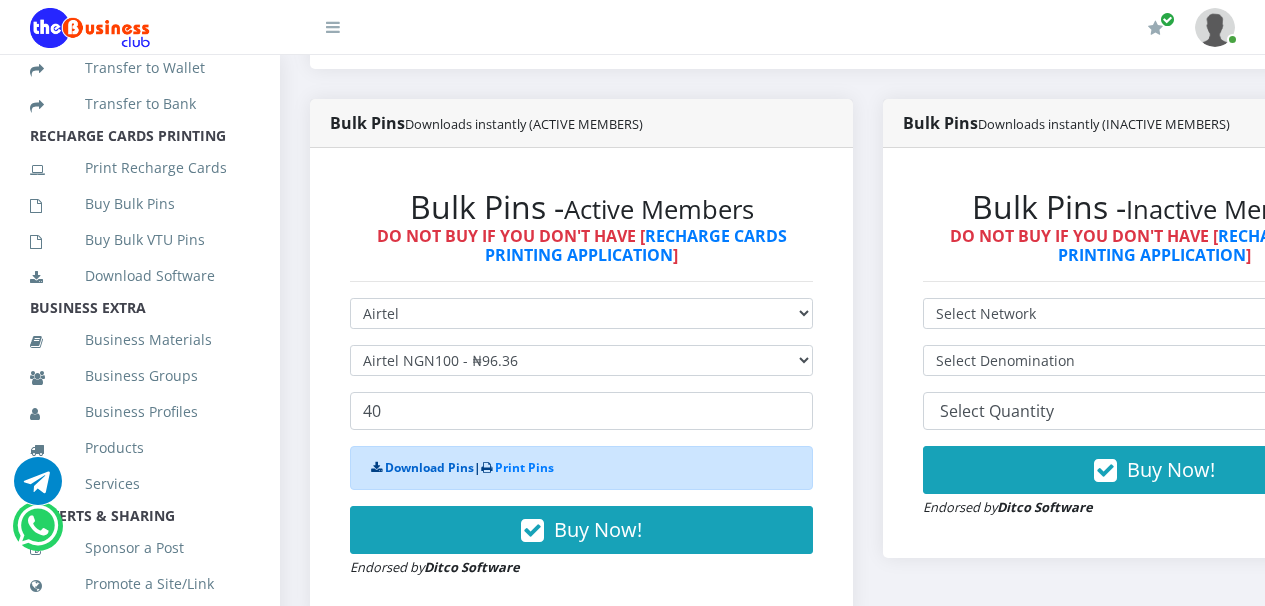 scroll, scrollTop: 509, scrollLeft: 0, axis: vertical 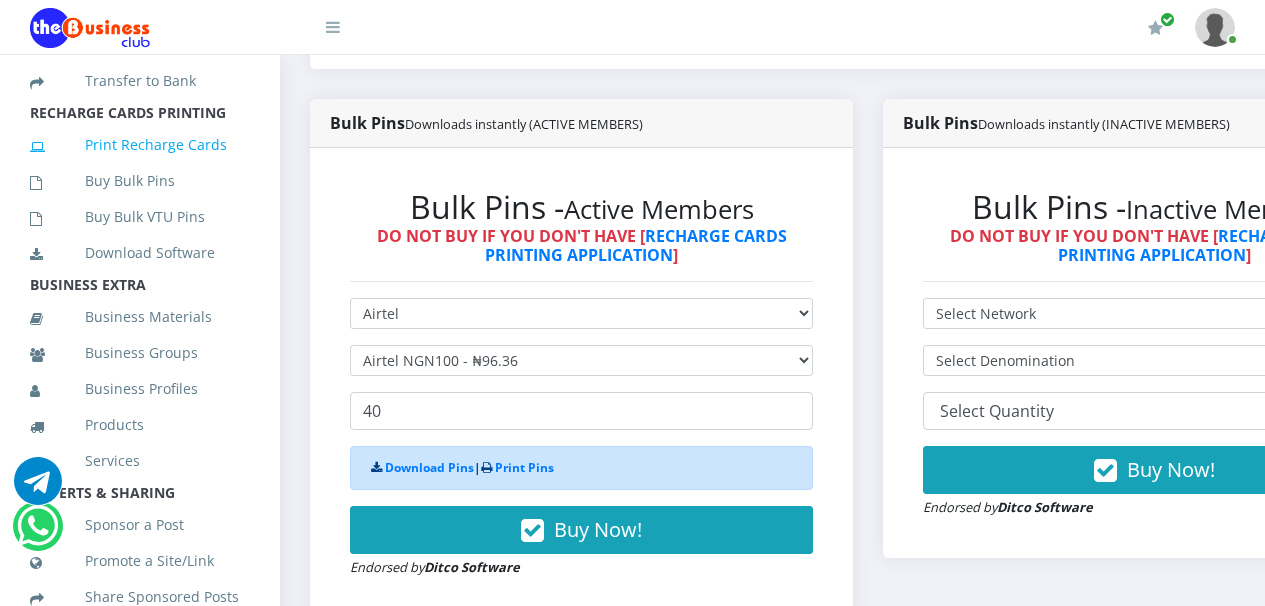 click on "Print Recharge Cards" at bounding box center [140, 145] 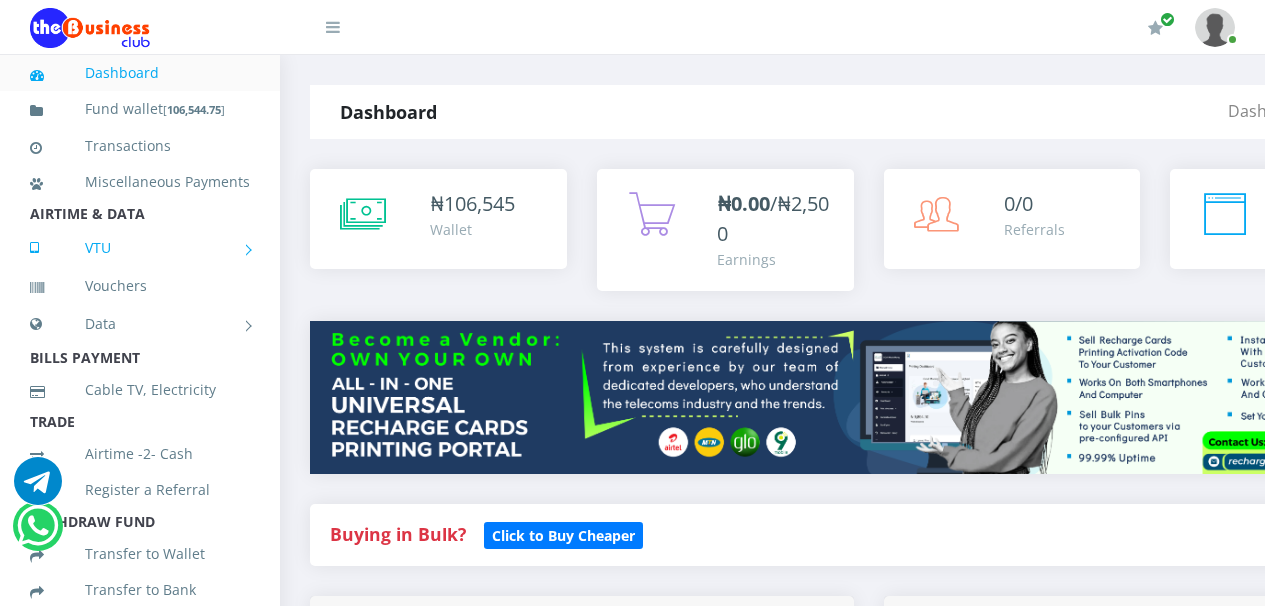 scroll, scrollTop: 0, scrollLeft: 0, axis: both 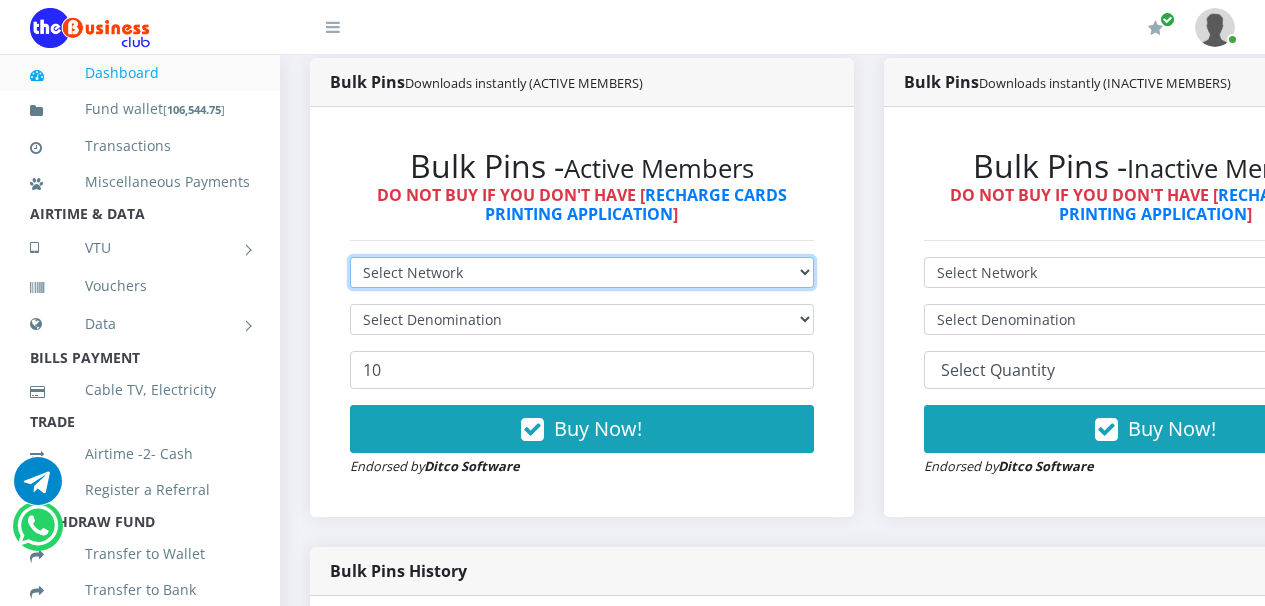 click on "Select Network
MTN
Globacom
9Mobile
Airtel" at bounding box center (582, 272) 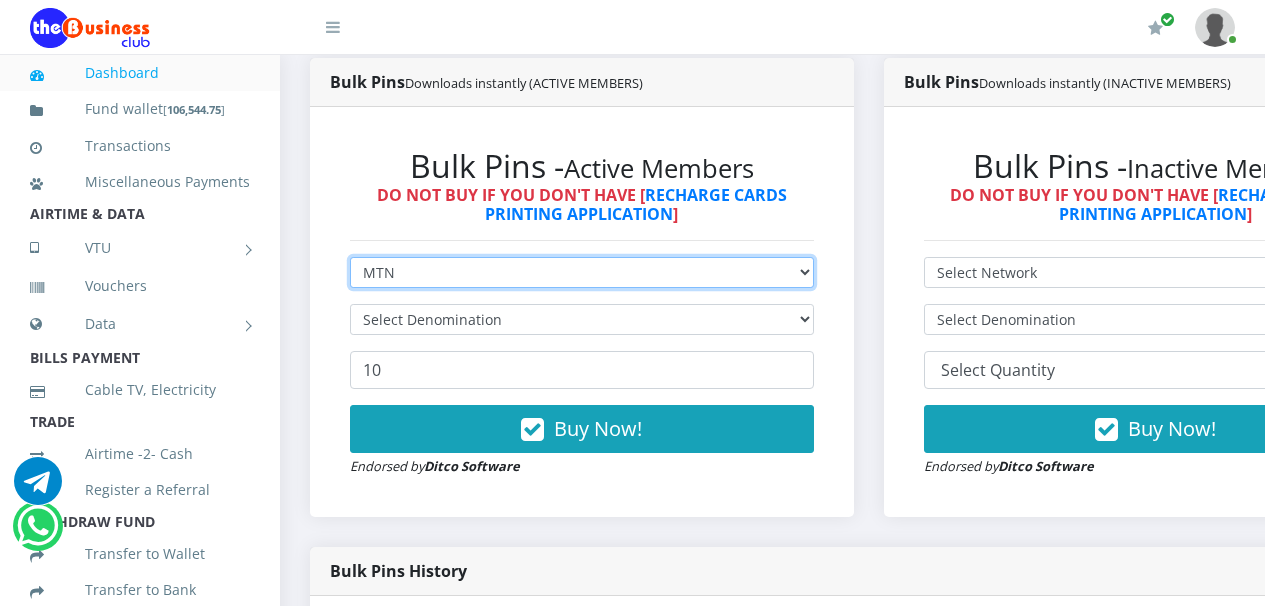 click on "Select Network
MTN
Globacom
9Mobile
Airtel" at bounding box center (582, 272) 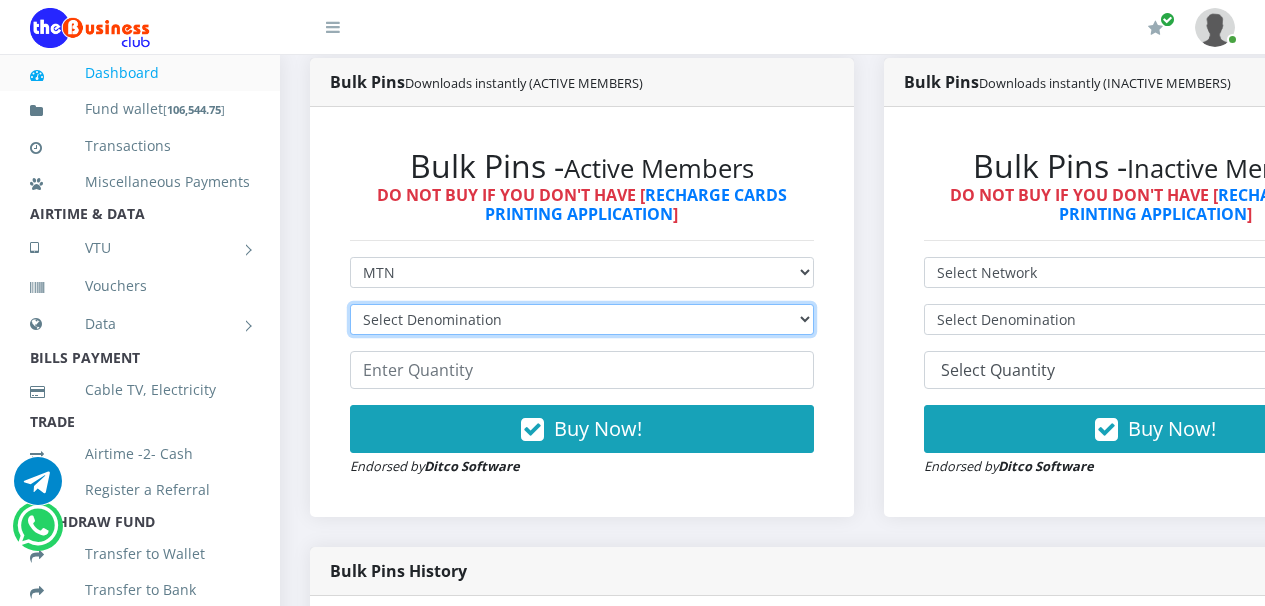 click on "Select Denomination MTN NGN100 - ₦96.94 MTN NGN200 - ₦193.88 MTN NGN400 - ₦387.76 MTN NGN500 - ₦484.70 MTN NGN1000 - ₦969.40 MTN NGN1500 - ₦1,454.10" at bounding box center (582, 319) 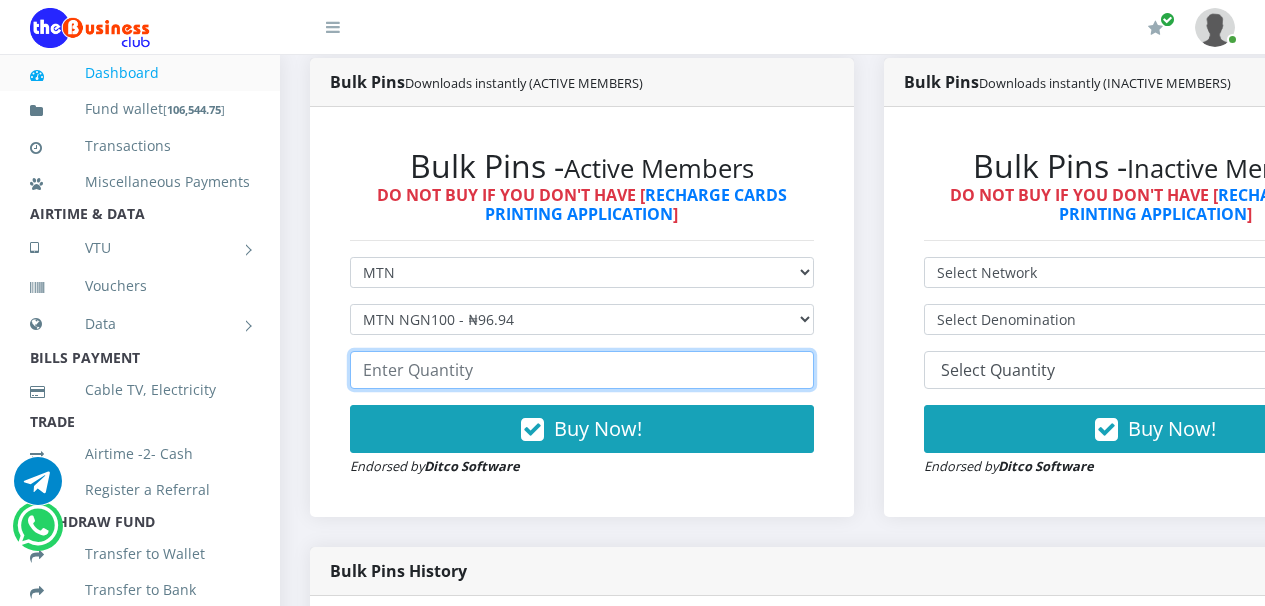 click at bounding box center (582, 370) 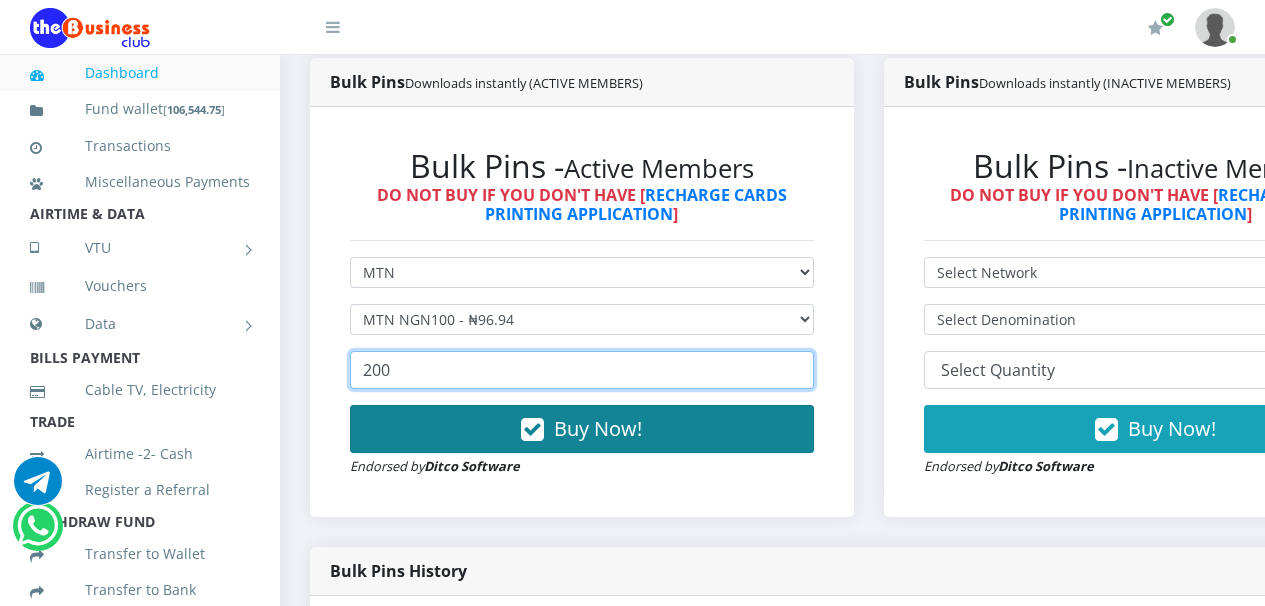 type on "200" 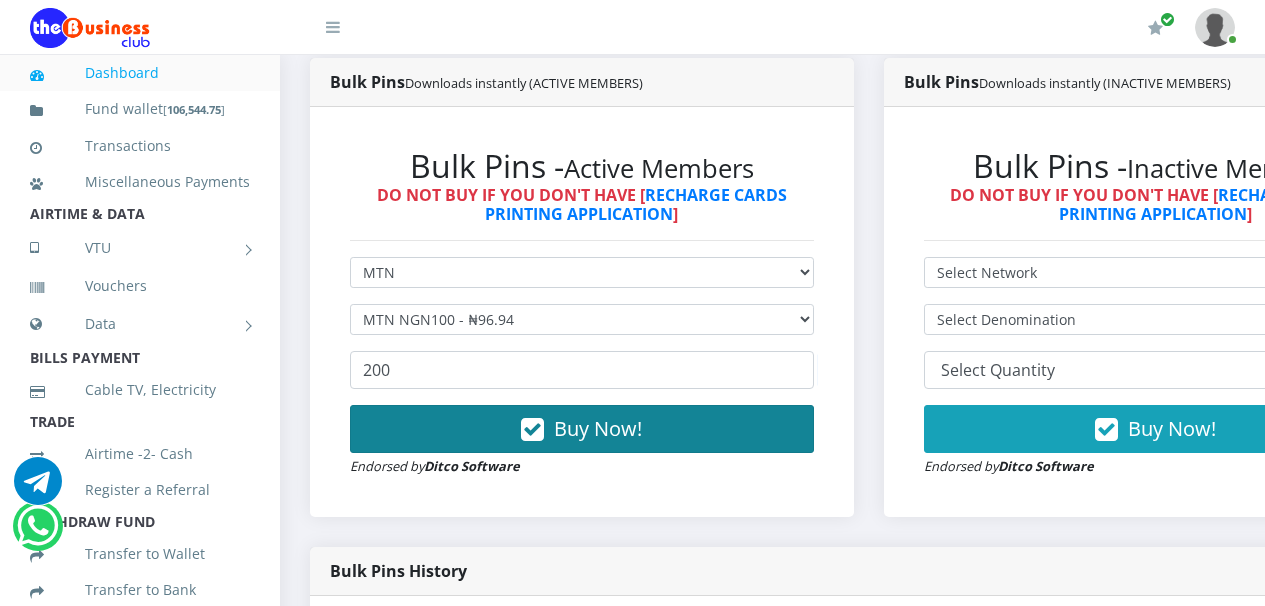 click at bounding box center [532, 430] 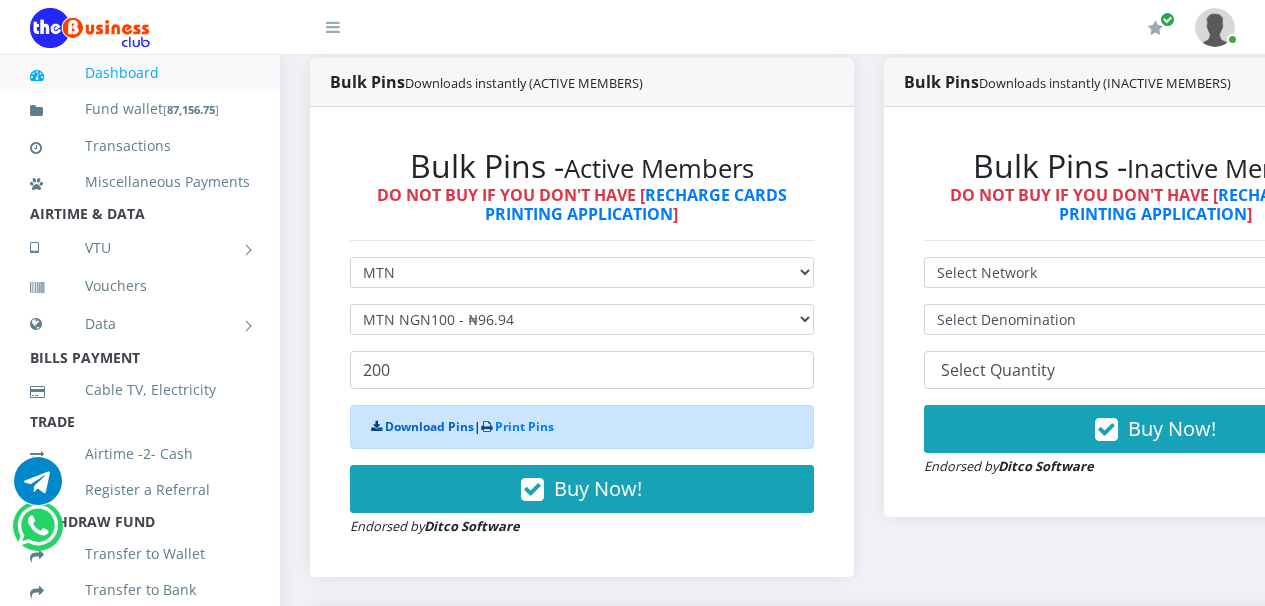 click on "Download Pins" at bounding box center (429, 426) 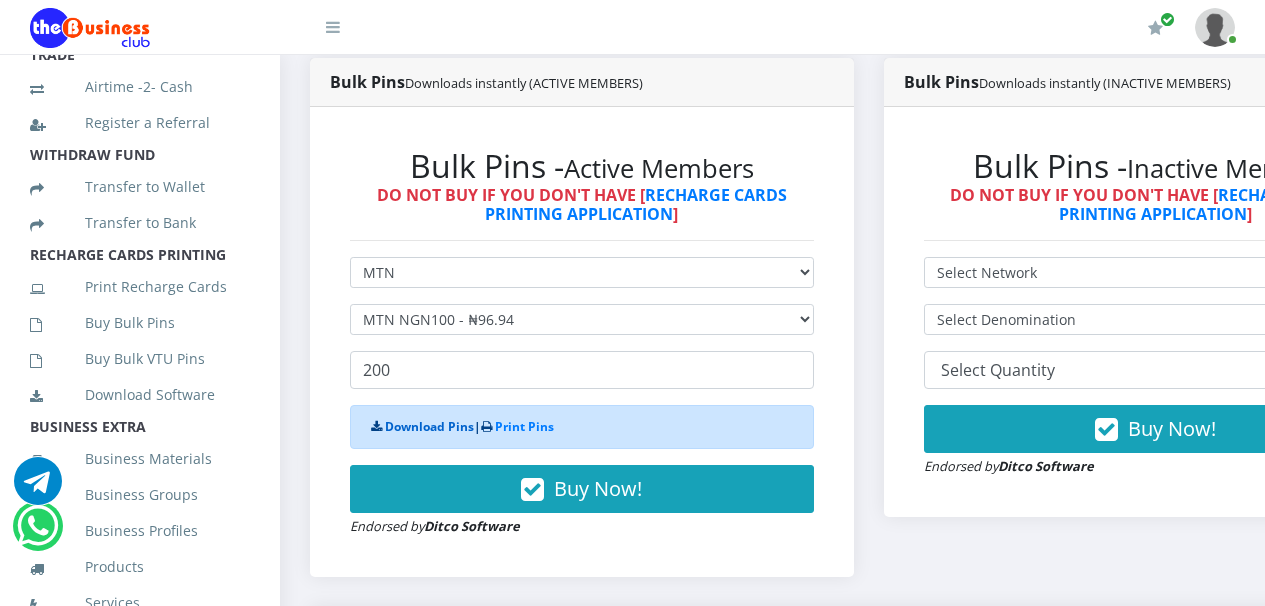 scroll, scrollTop: 417, scrollLeft: 0, axis: vertical 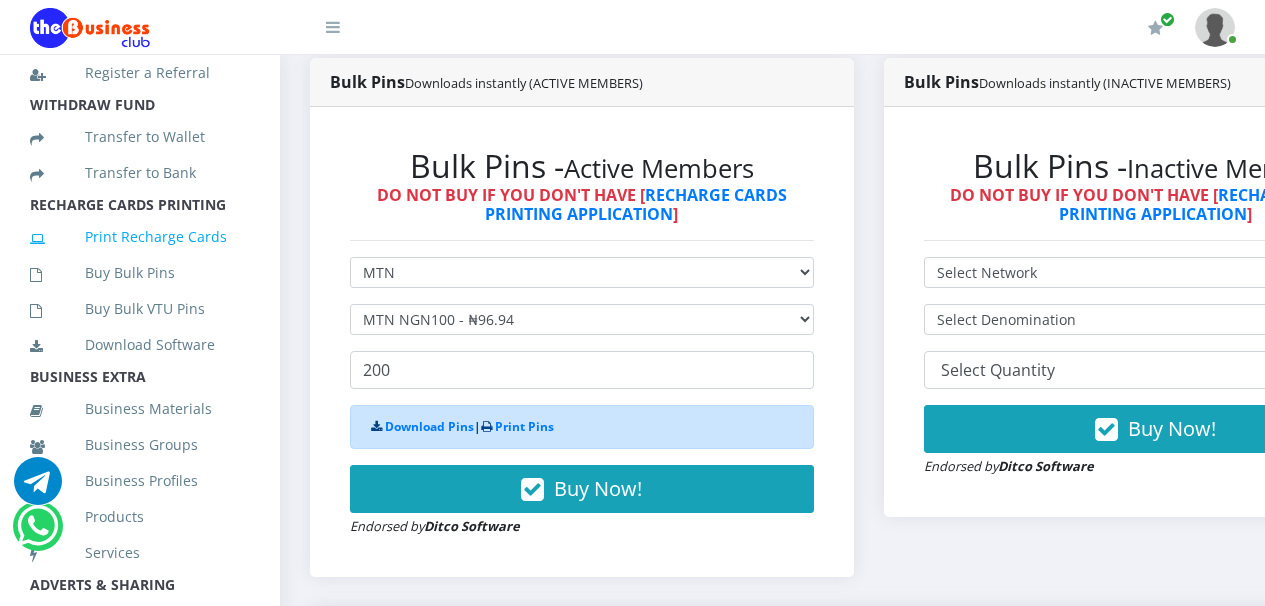 click on "Print Recharge Cards" at bounding box center (140, 237) 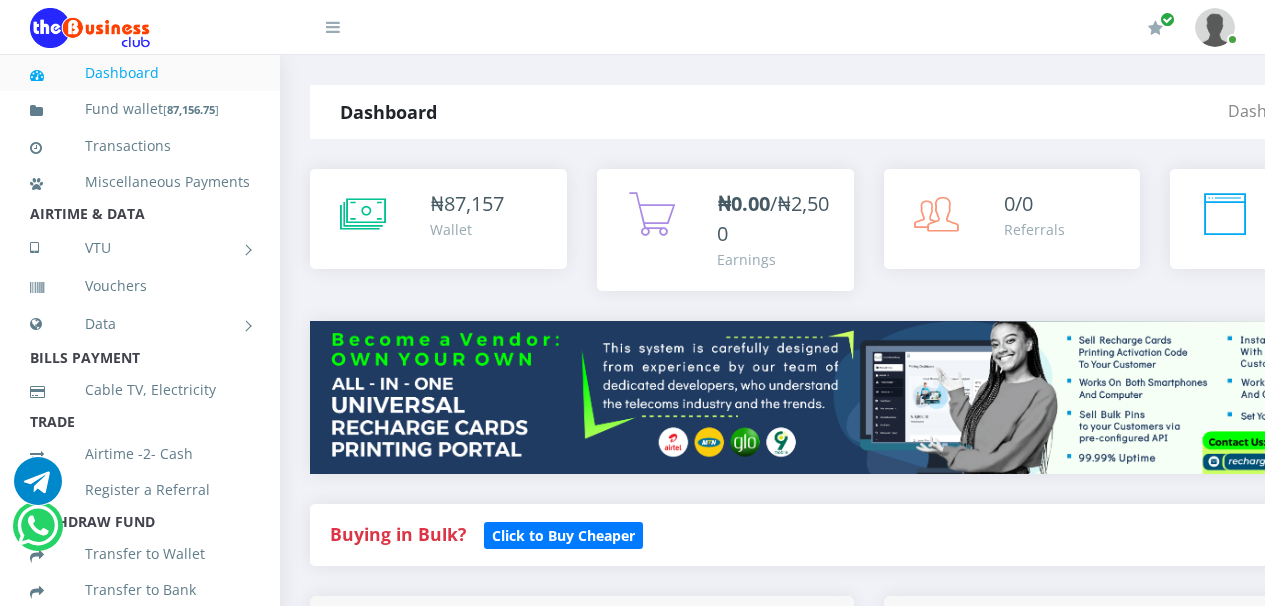 scroll, scrollTop: 0, scrollLeft: 0, axis: both 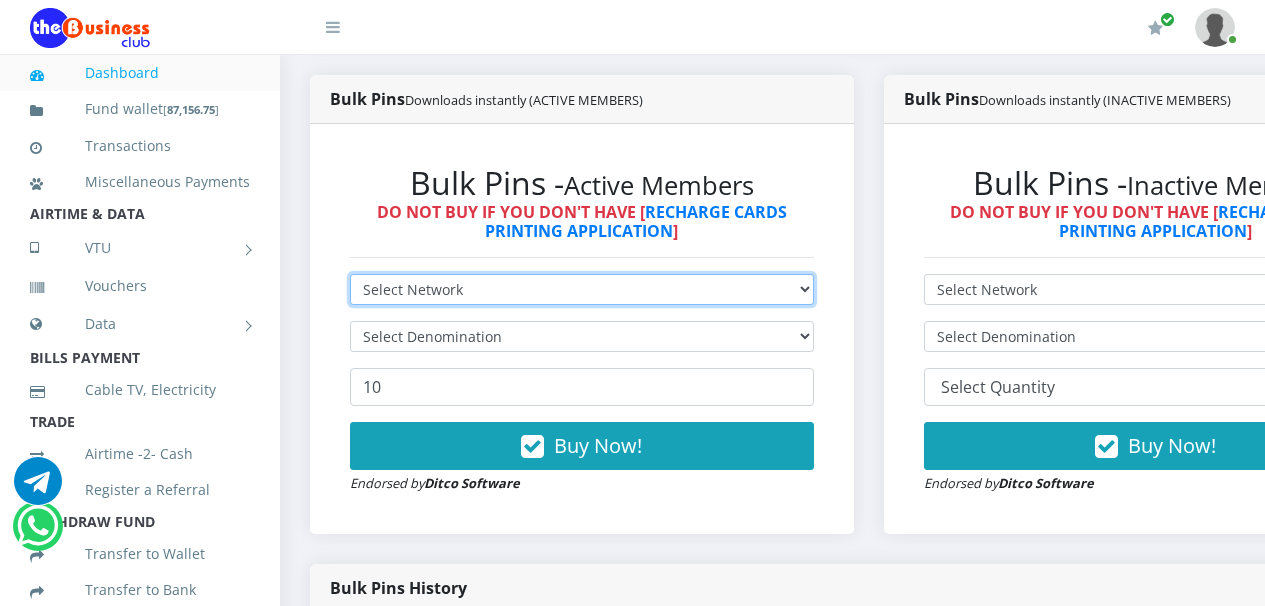 click on "Select Network
MTN
Globacom
9Mobile
Airtel" at bounding box center (582, 289) 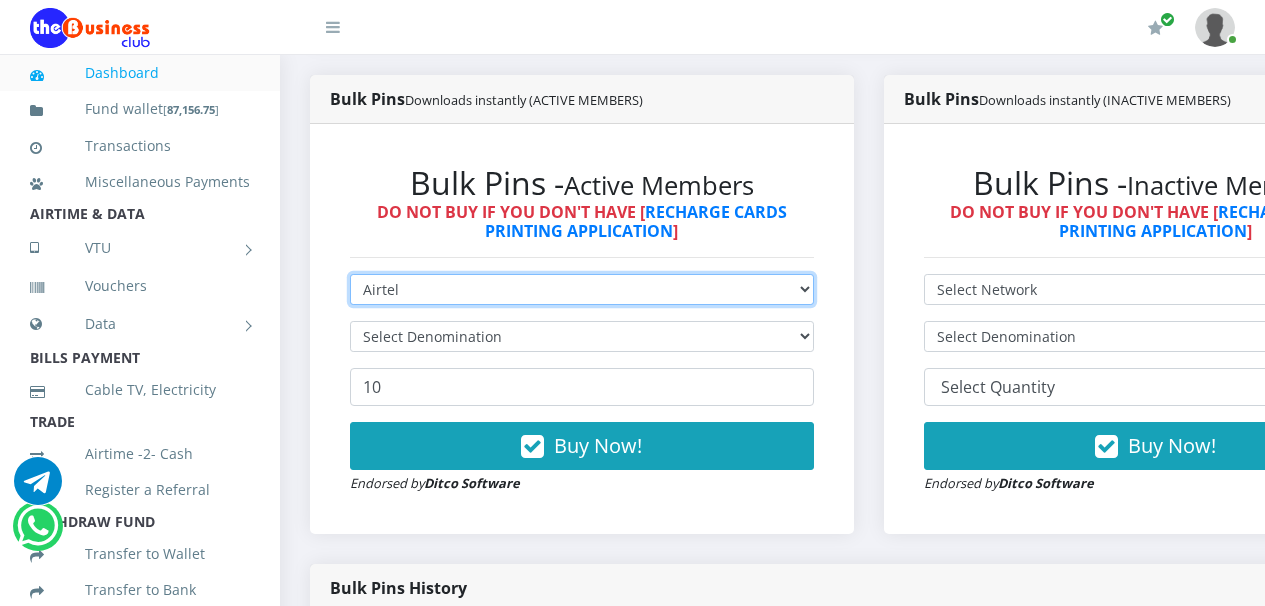 click on "Select Network
MTN
Globacom
9Mobile
Airtel" at bounding box center (582, 289) 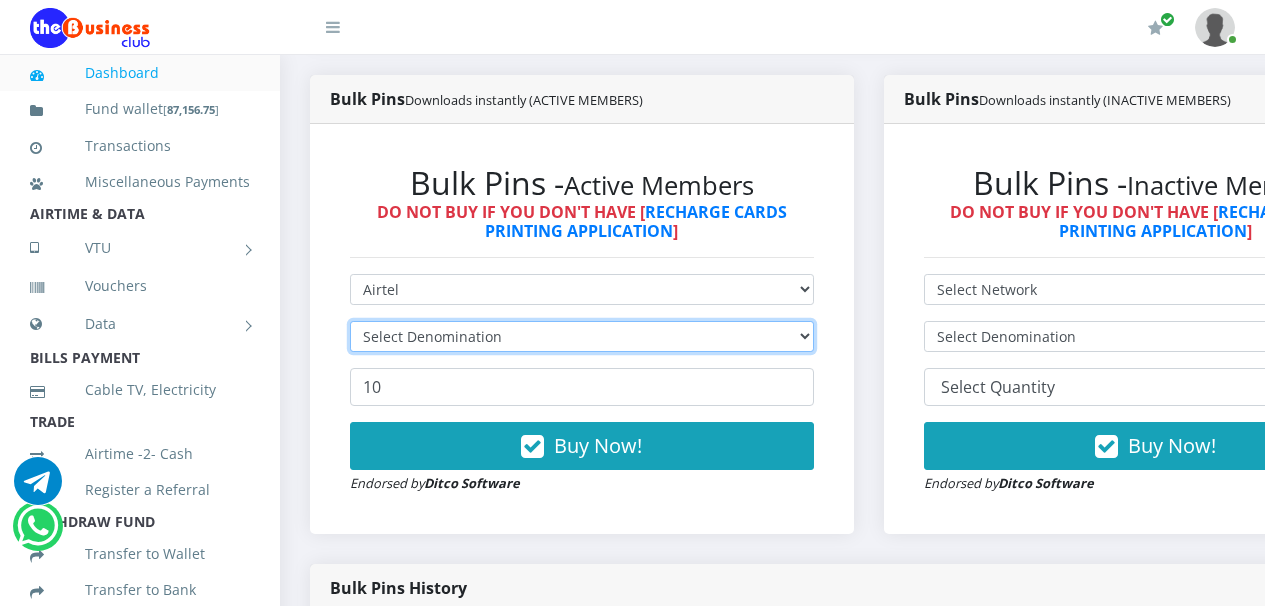 click on "Select Denomination" at bounding box center [582, 336] 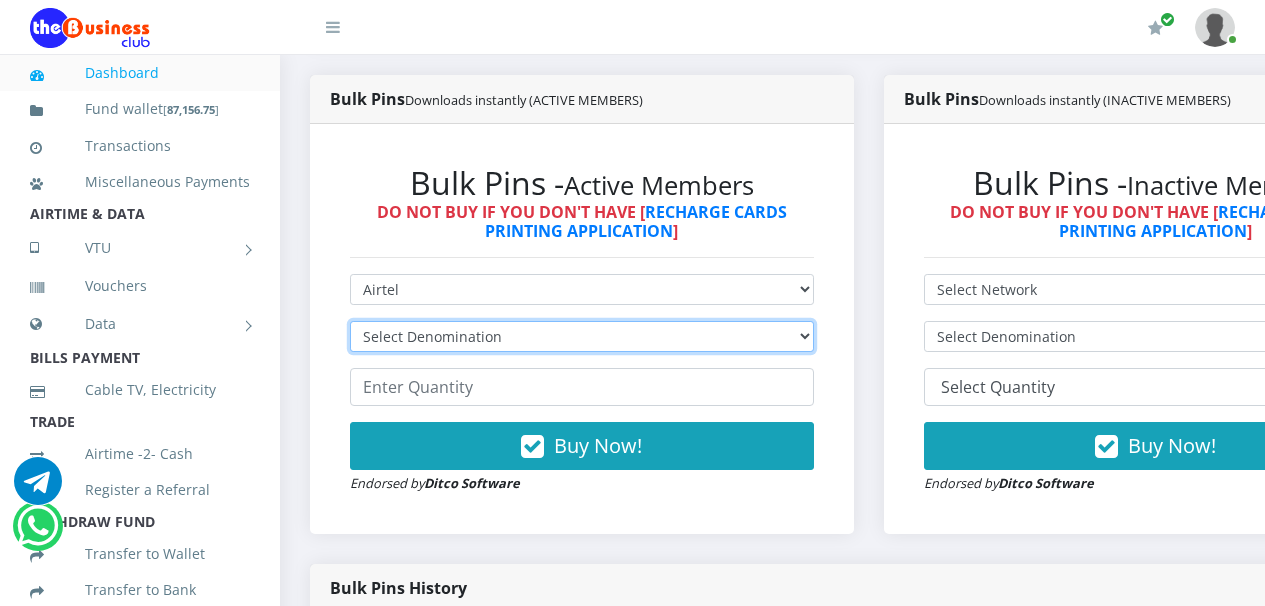 select on "192.72-200" 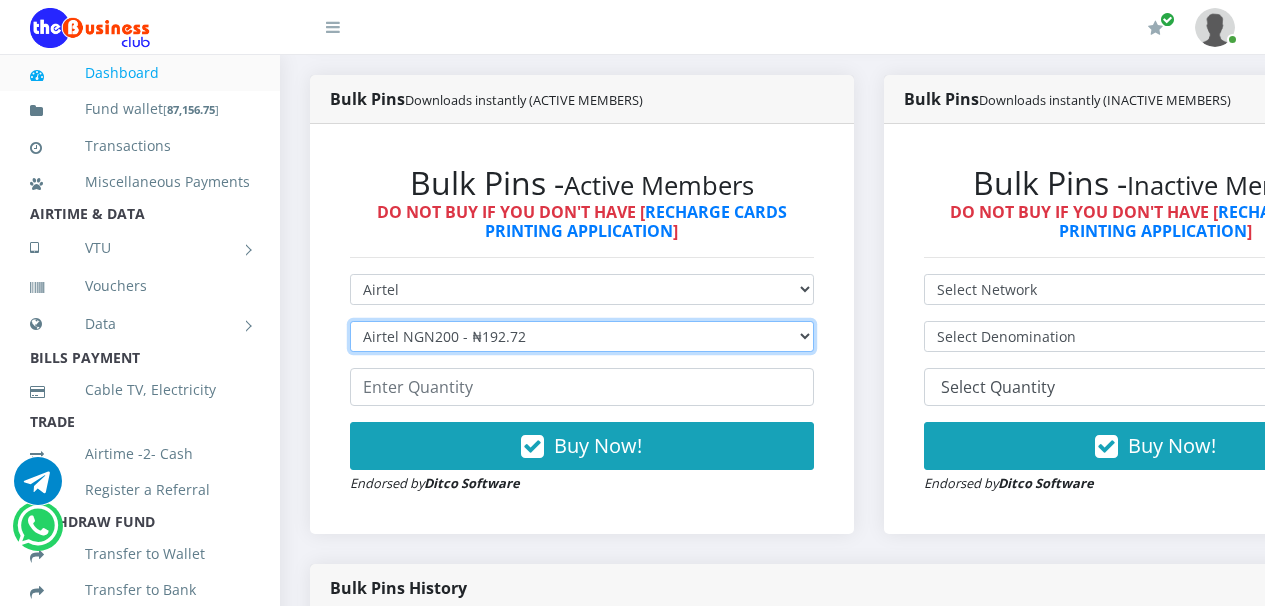click on "Select Denomination Airtel NGN100 - ₦96.36 Airtel NGN200 - ₦192.72 Airtel NGN500 - ₦481.80 Airtel NGN1000 - ₦963.60" at bounding box center (582, 336) 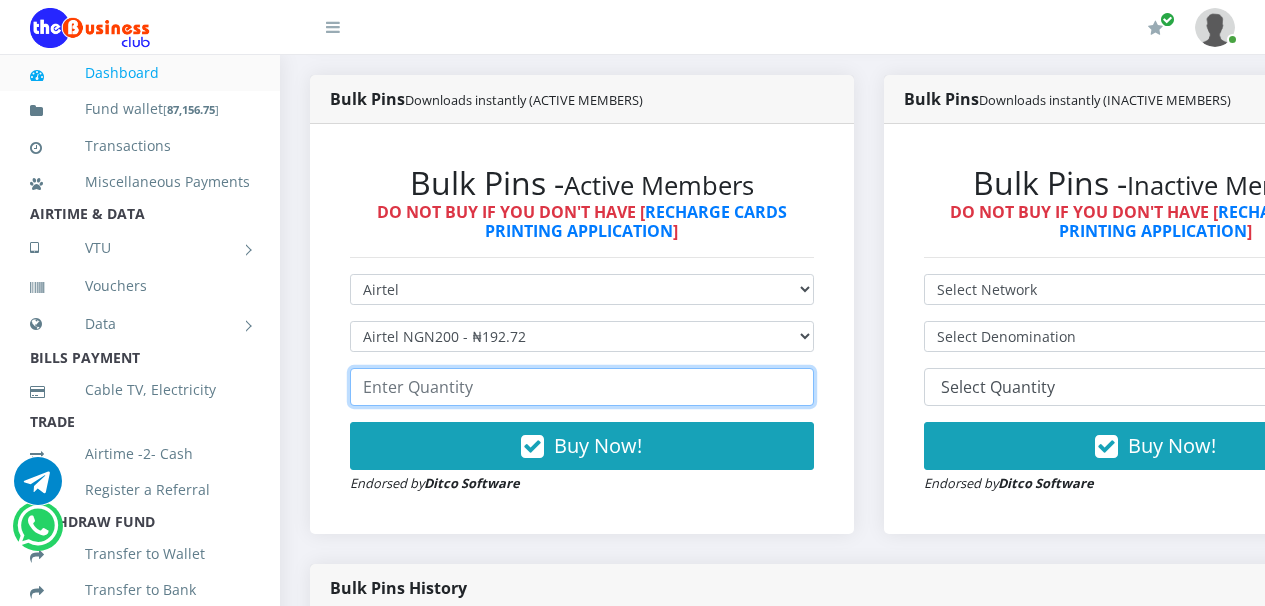 click at bounding box center (582, 387) 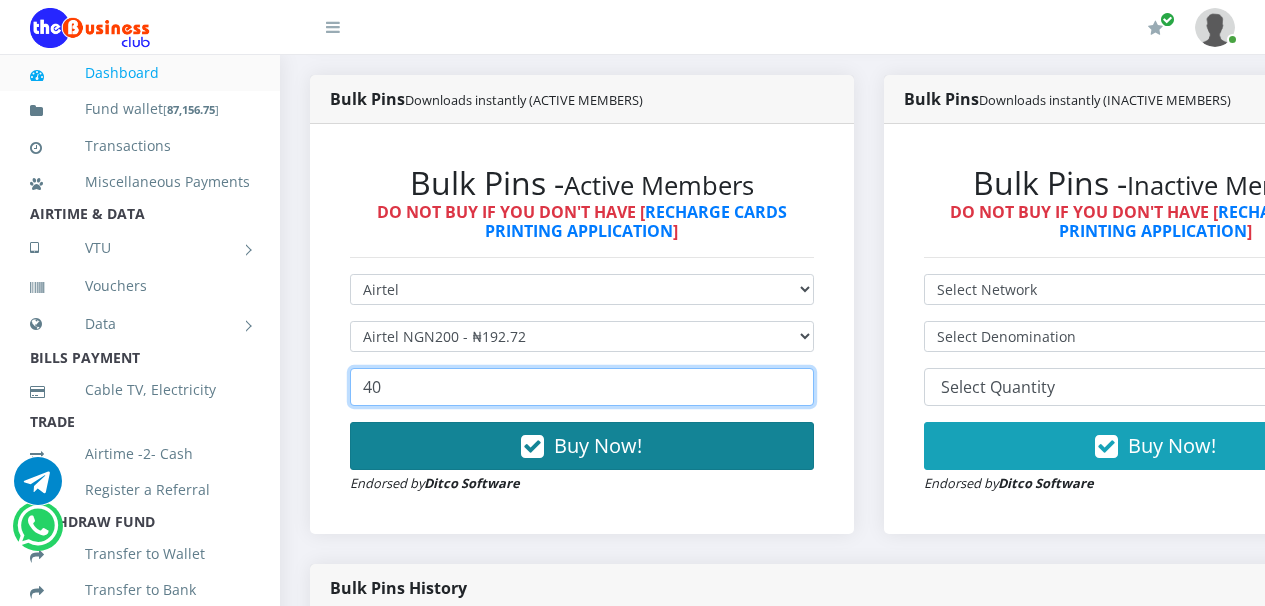 type on "40" 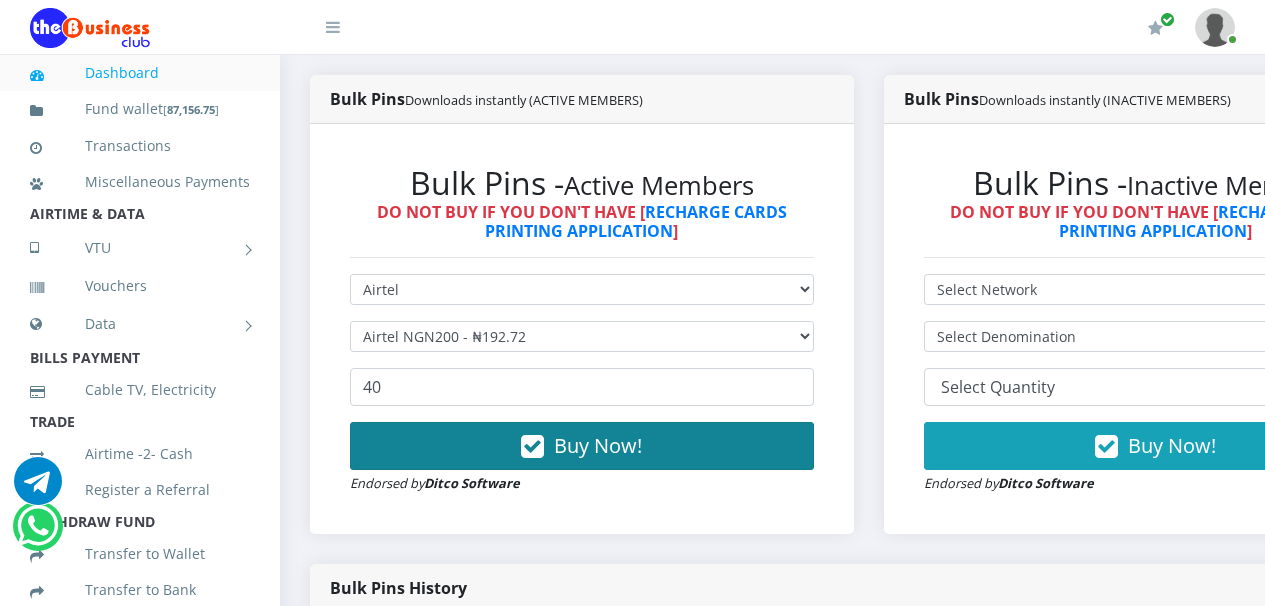 click at bounding box center (532, 447) 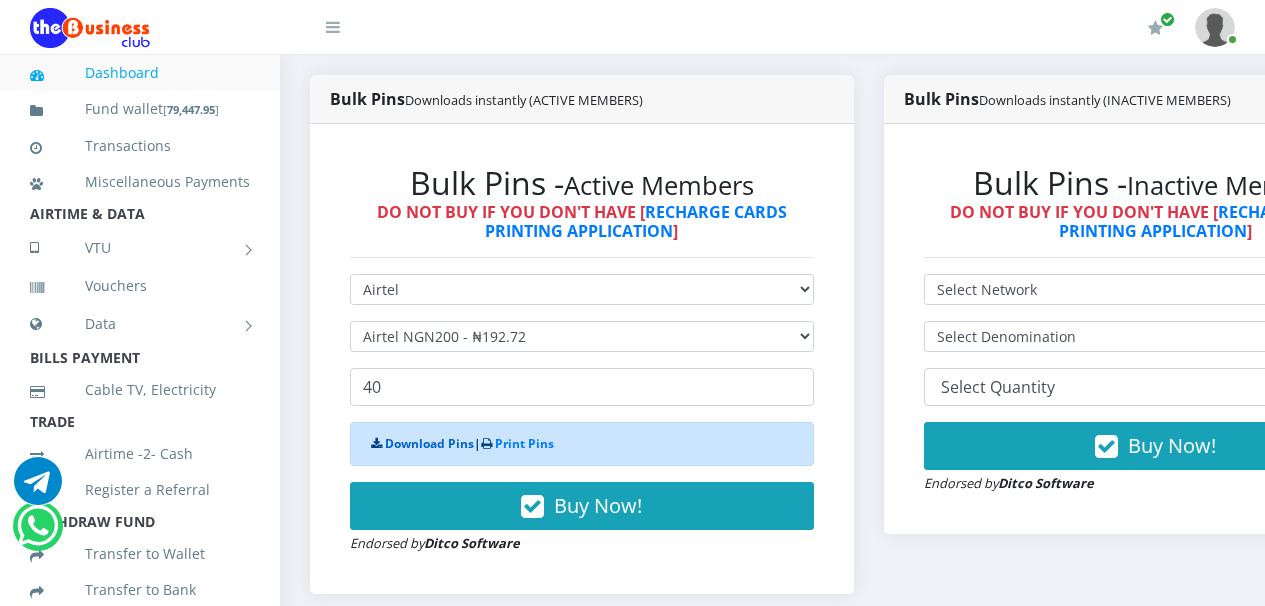 click on "Download Pins" at bounding box center [429, 443] 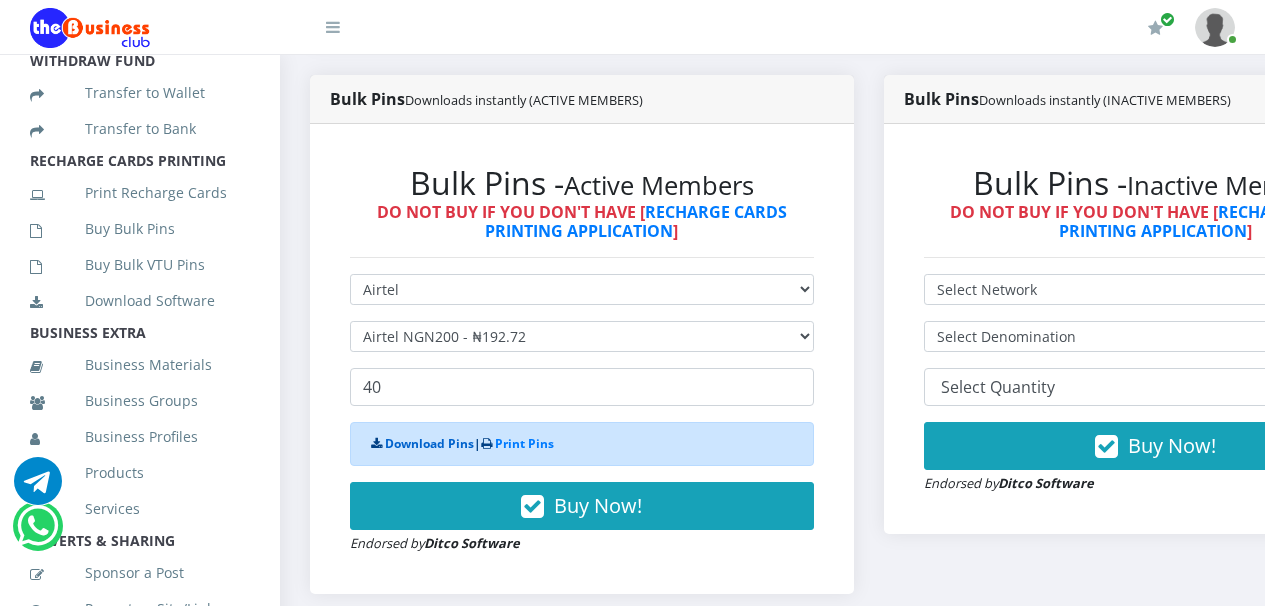 scroll, scrollTop: 499, scrollLeft: 0, axis: vertical 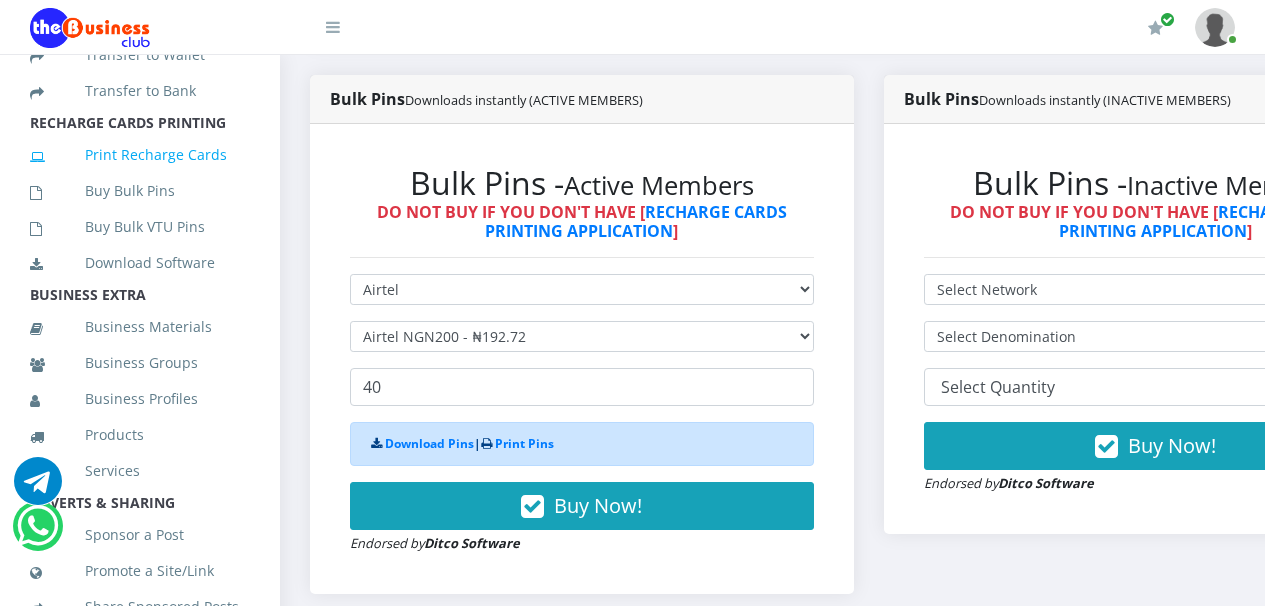 click on "Print Recharge Cards" at bounding box center (140, 155) 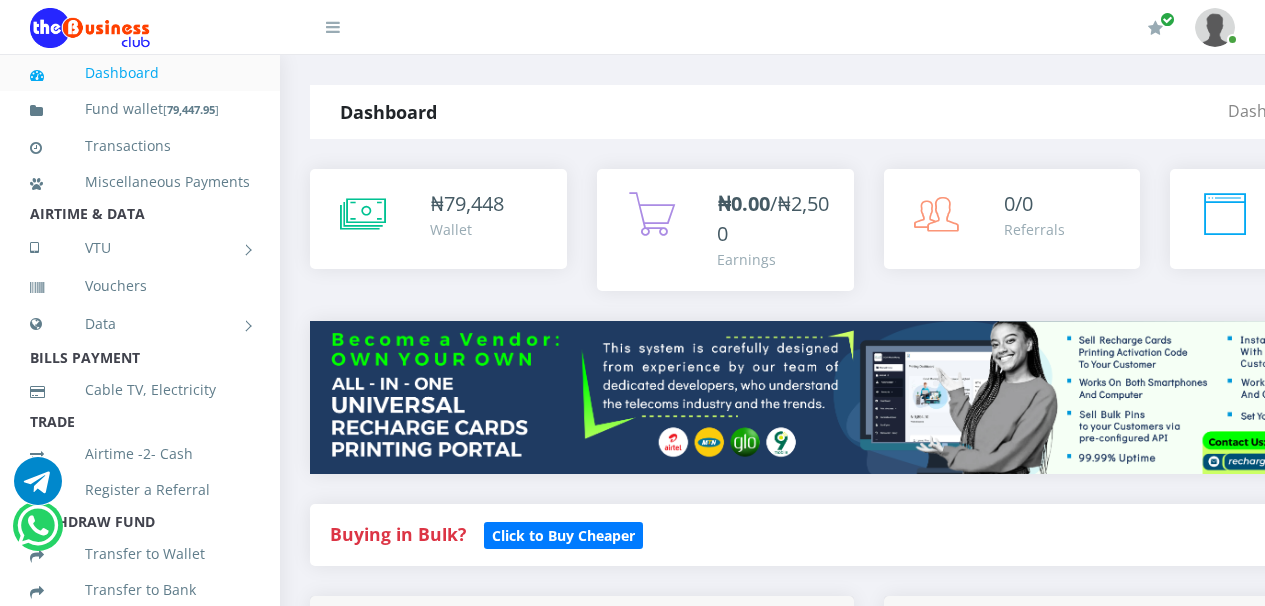 scroll, scrollTop: 0, scrollLeft: 0, axis: both 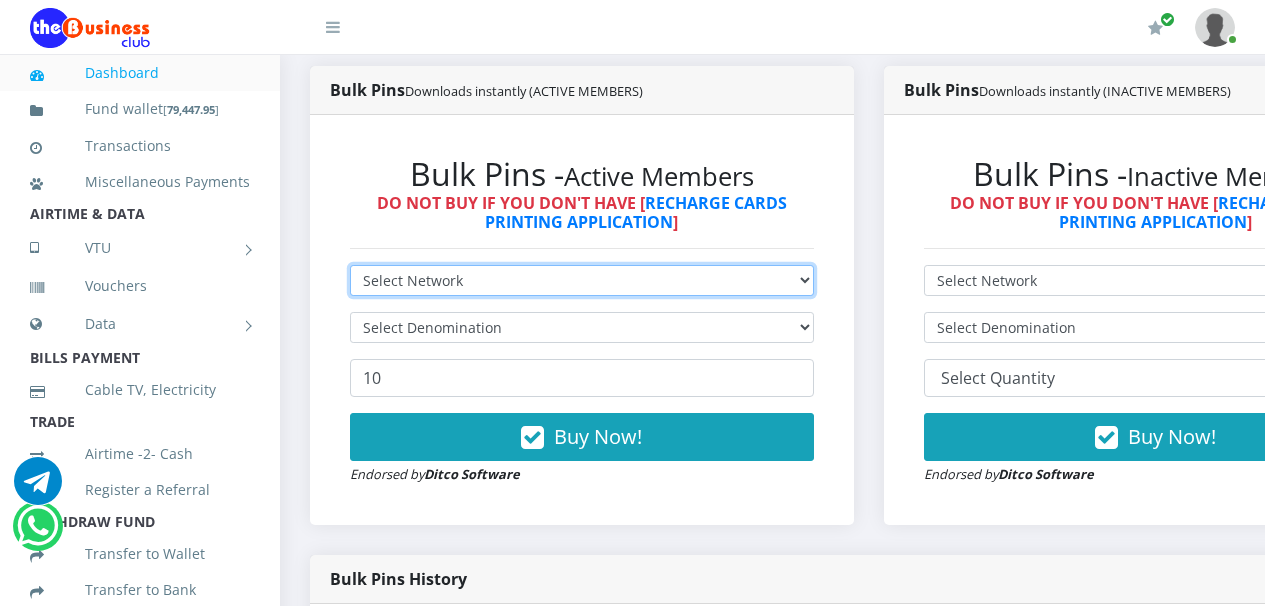 click on "Select Network
MTN
Globacom
9Mobile
Airtel" at bounding box center [582, 280] 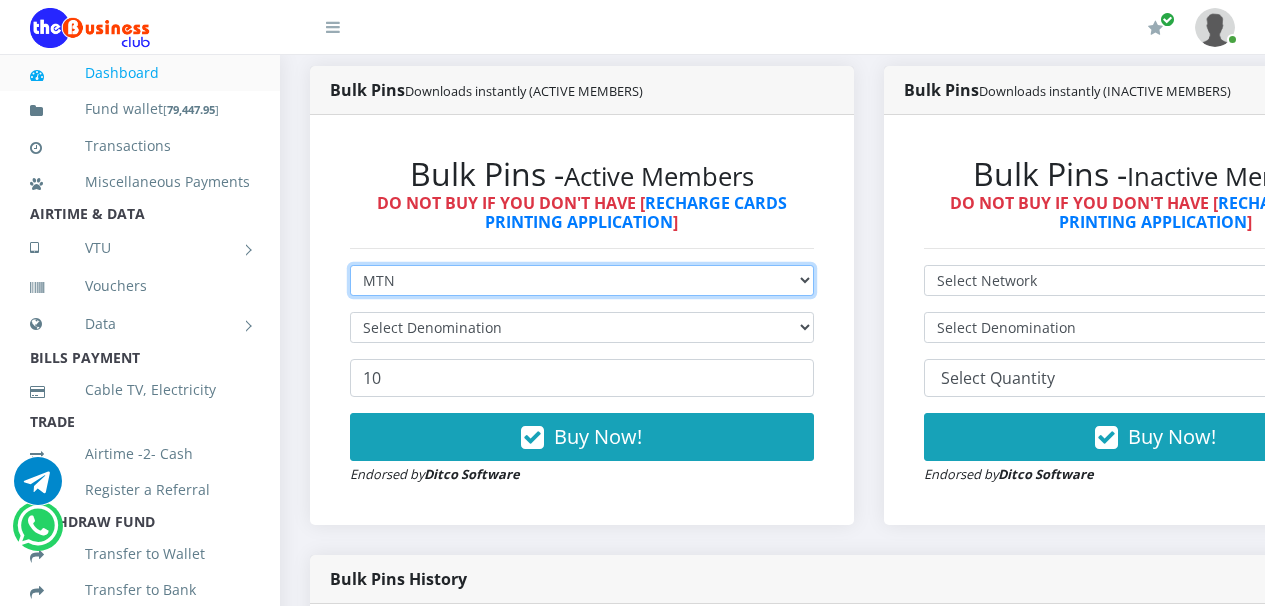 click on "Select Network
MTN
Globacom
9Mobile
Airtel" at bounding box center (582, 280) 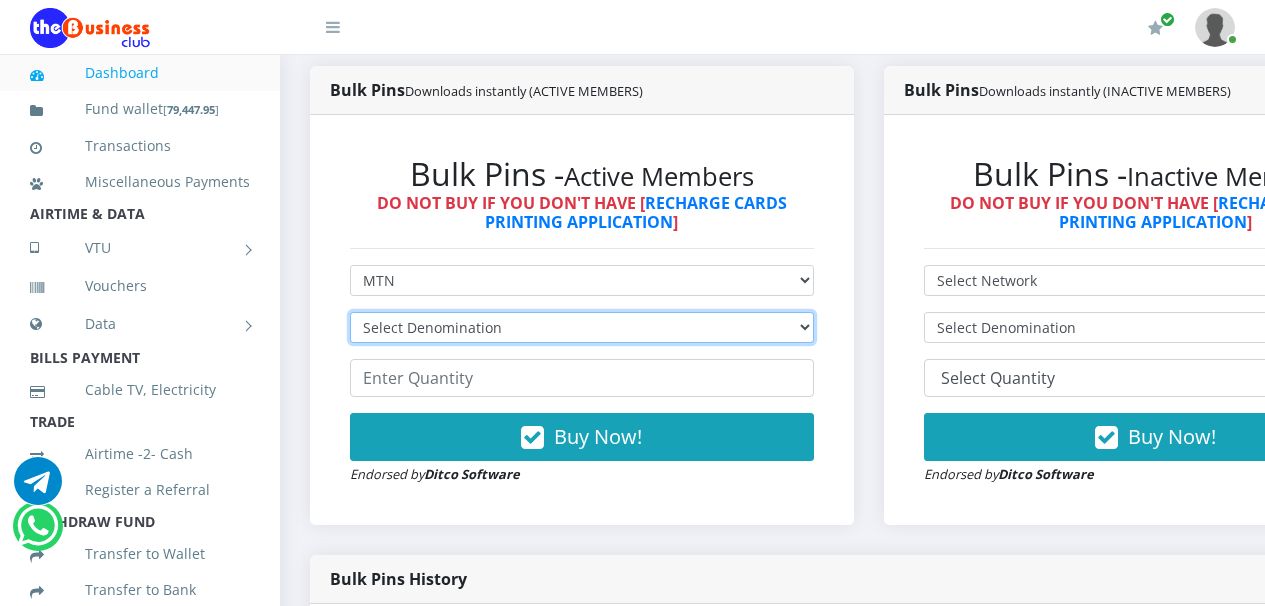 click on "Select Denomination MTN NGN100 - ₦96.94 MTN NGN200 - ₦193.88 MTN NGN400 - ₦387.76 MTN NGN500 - ₦484.70 MTN NGN1000 - ₦969.40 MTN NGN1500 - ₦1,454.10" at bounding box center [582, 327] 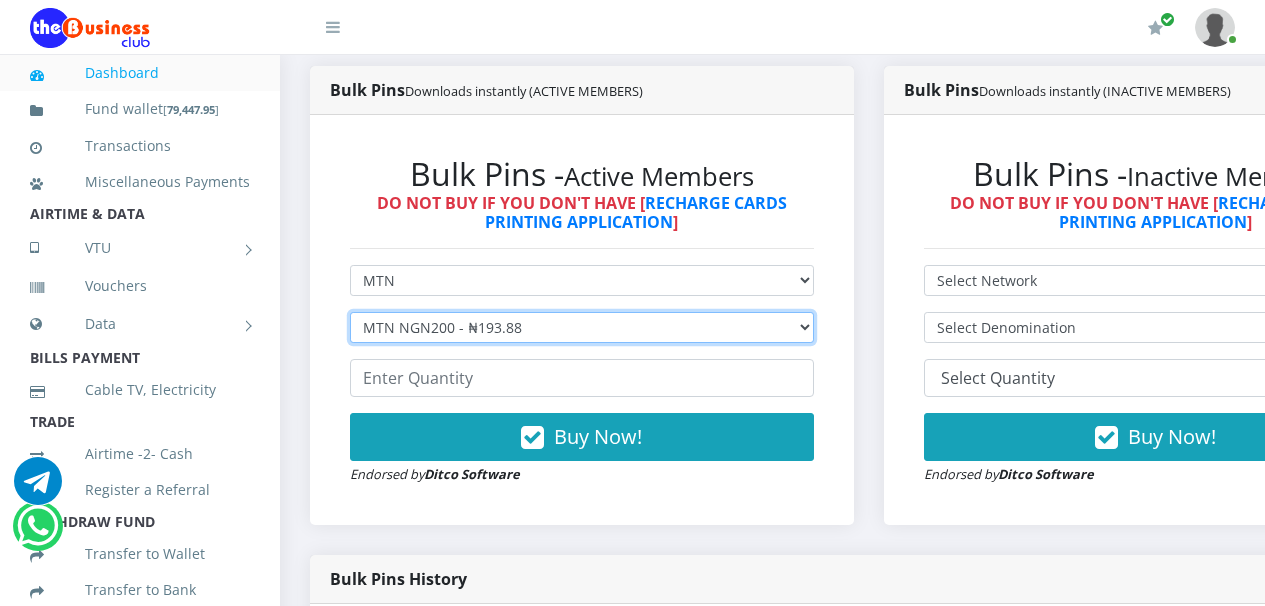 click on "Select Denomination MTN NGN100 - ₦96.94 MTN NGN200 - ₦193.88 MTN NGN400 - ₦387.76 MTN NGN500 - ₦484.70 MTN NGN1000 - ₦969.40 MTN NGN1500 - ₦1,454.10" at bounding box center (582, 327) 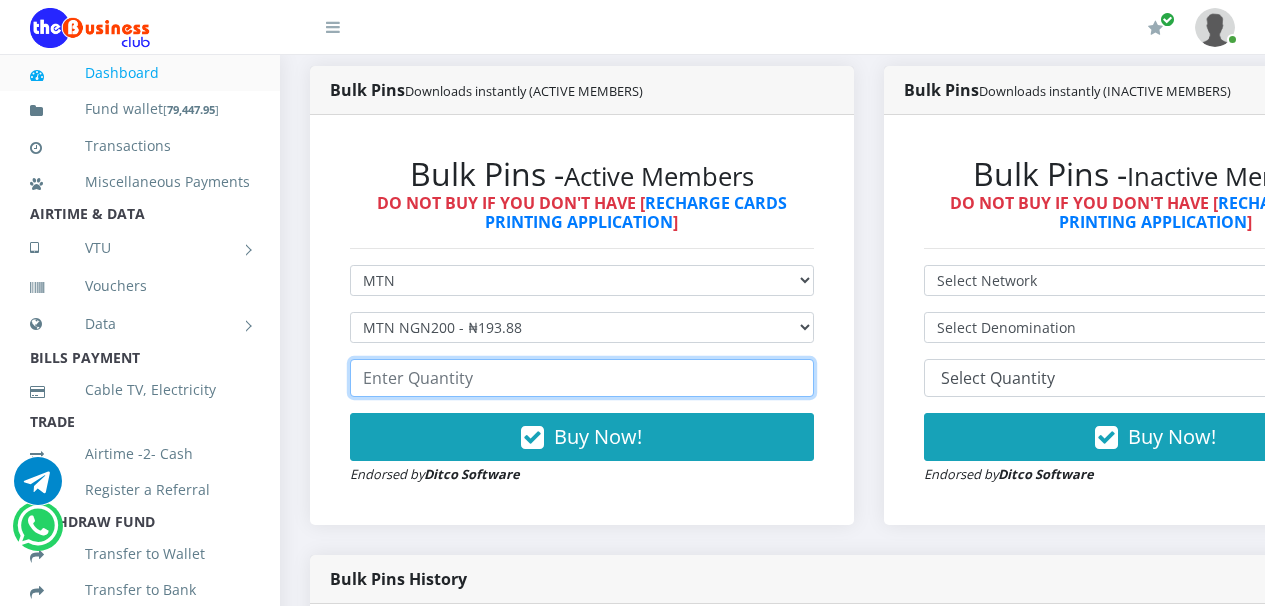 click at bounding box center (582, 378) 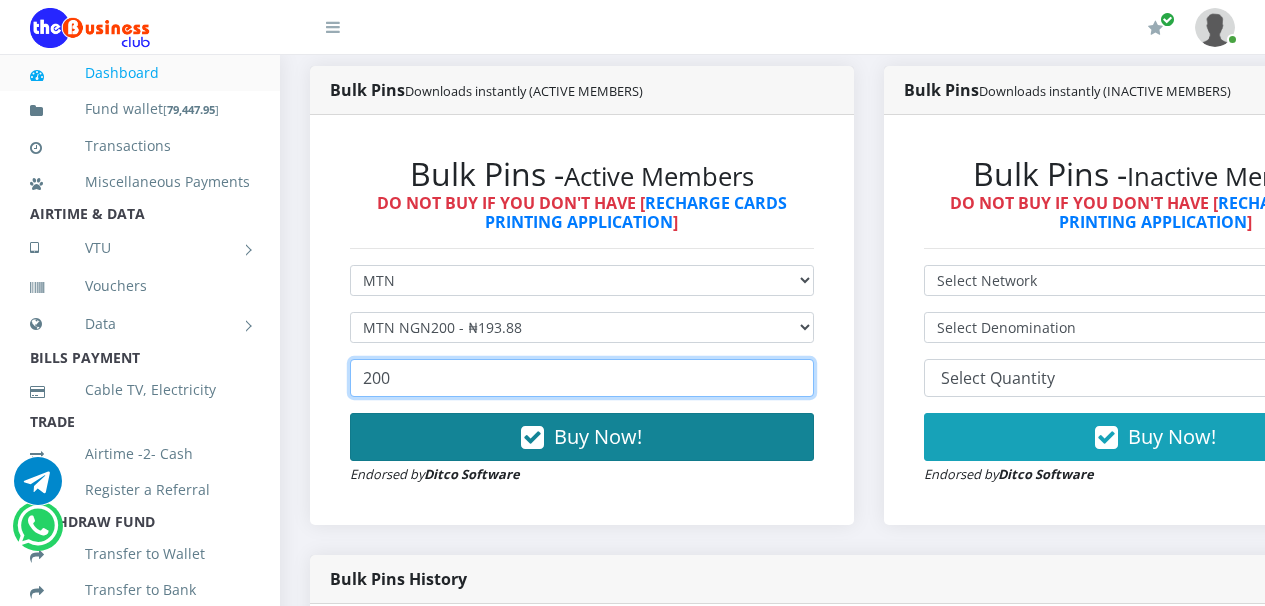 type on "200" 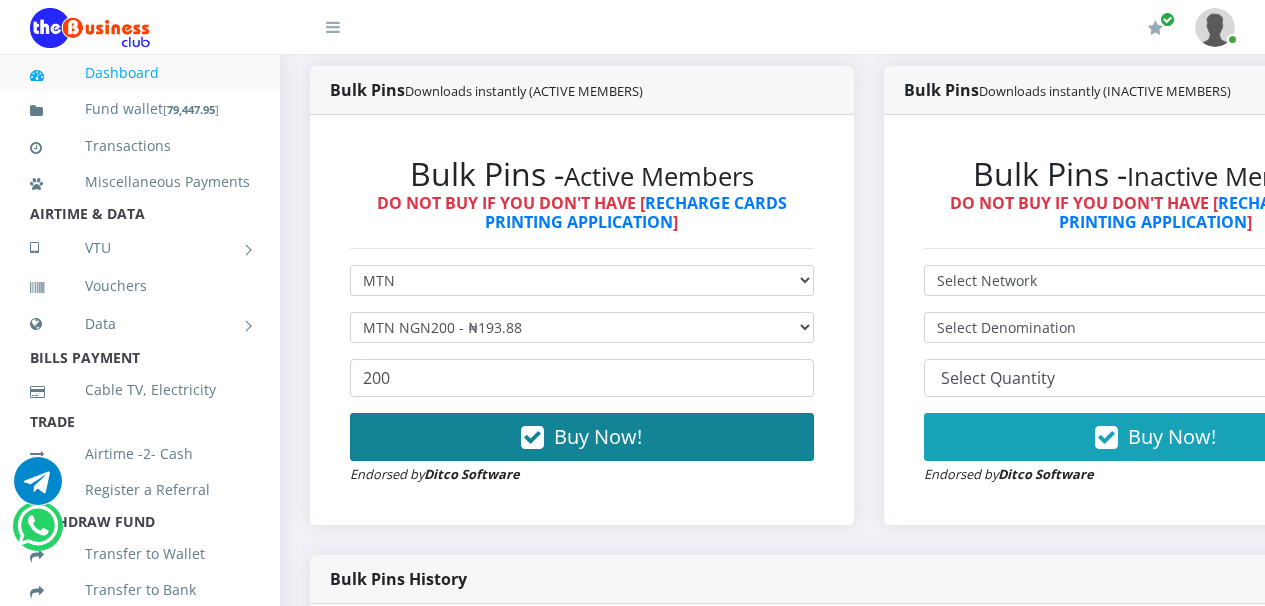 click at bounding box center [532, 438] 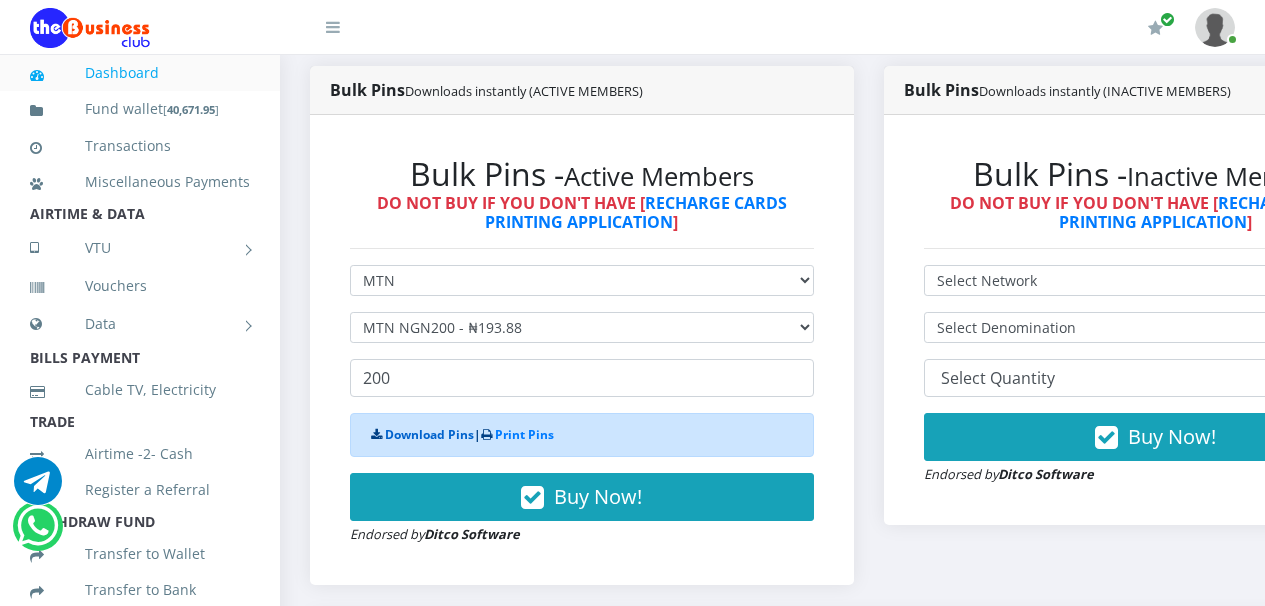 click on "Download Pins" at bounding box center (429, 434) 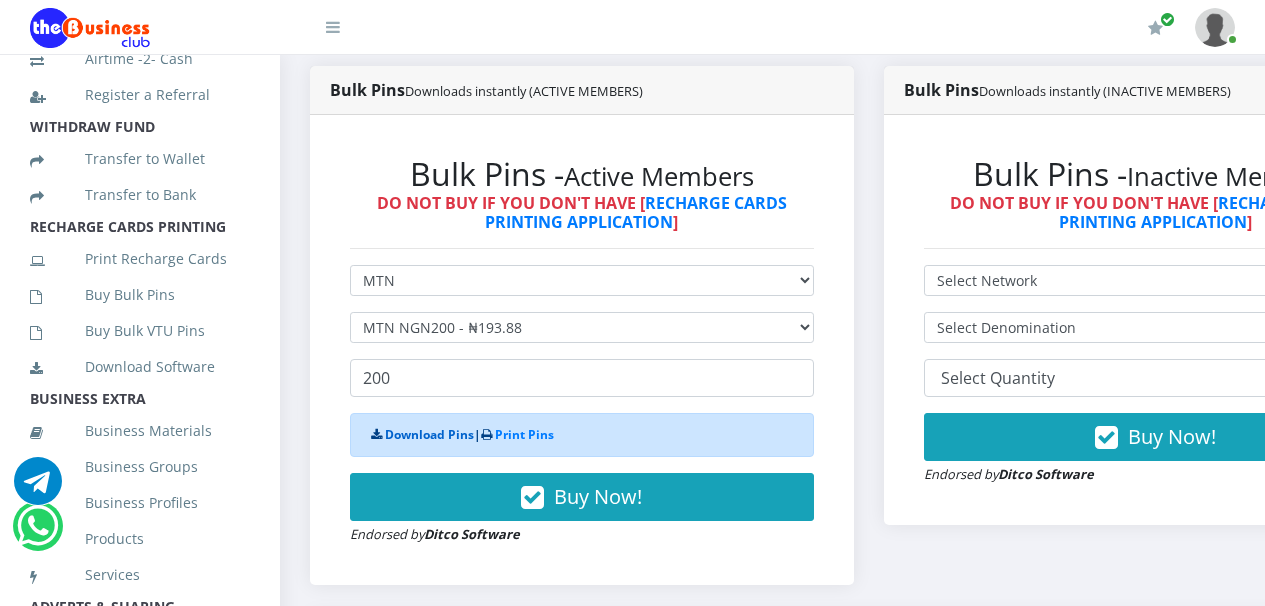 scroll, scrollTop: 494, scrollLeft: 0, axis: vertical 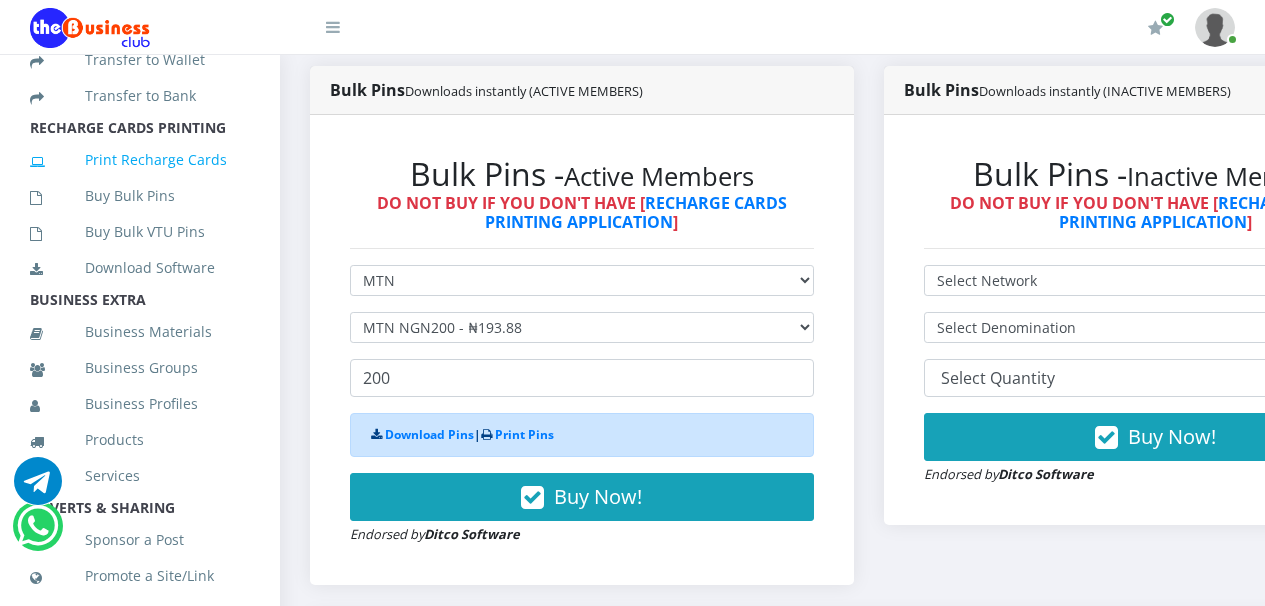 click on "Print Recharge Cards" at bounding box center [140, 160] 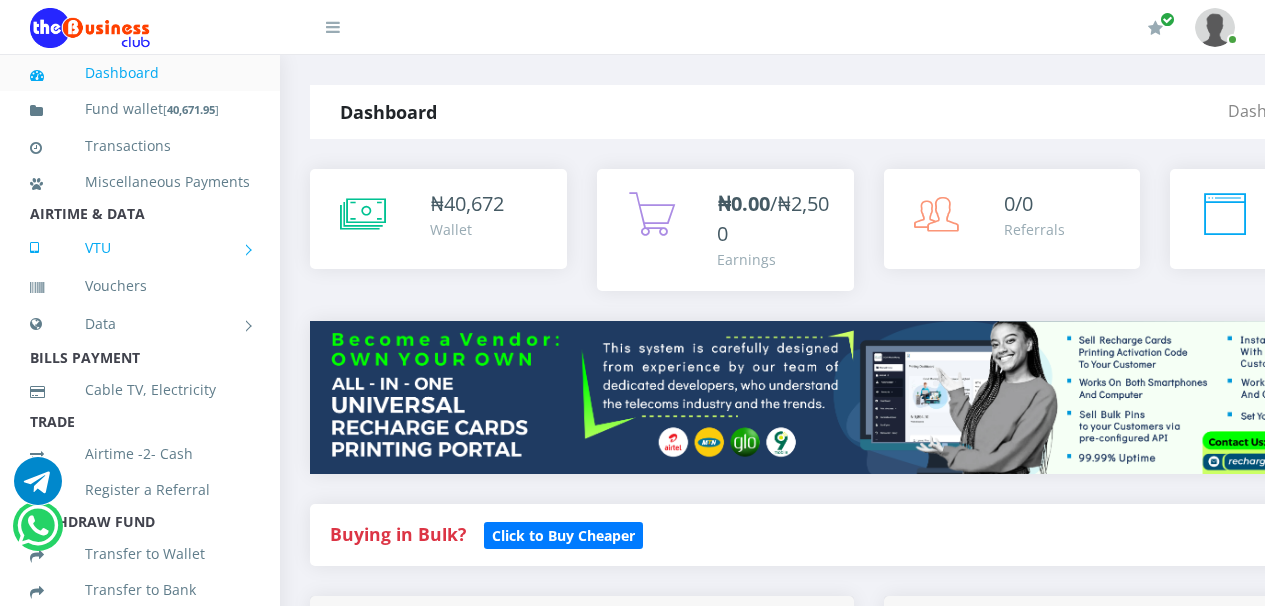 scroll, scrollTop: 0, scrollLeft: 0, axis: both 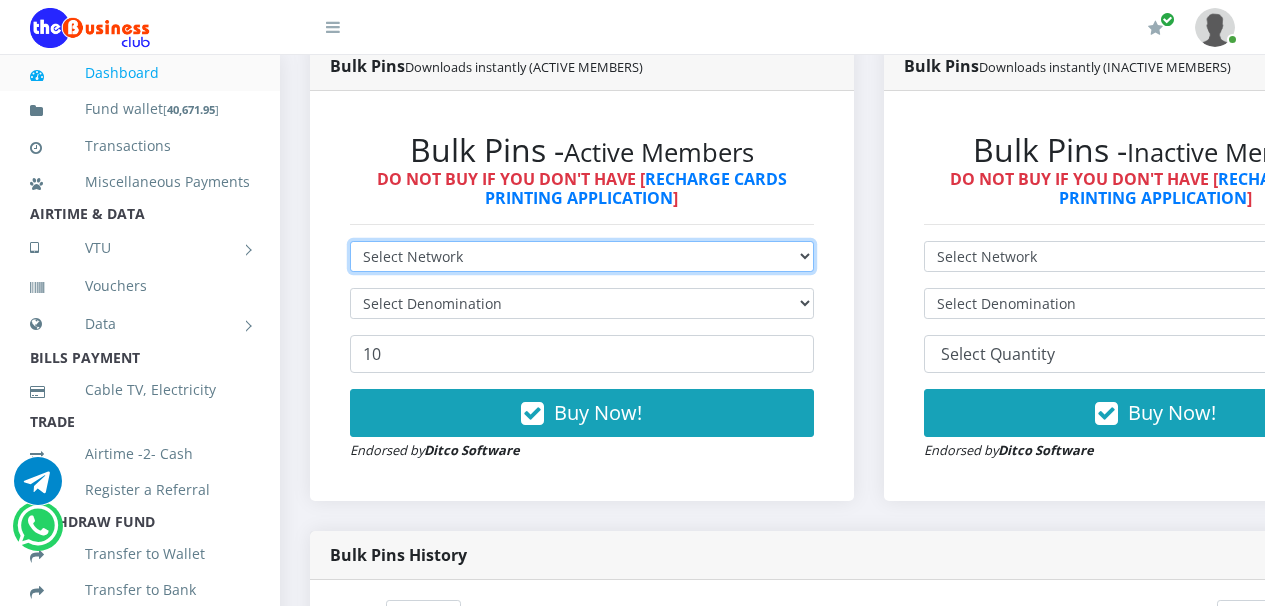 click on "Select Network
MTN
Globacom
9Mobile
Airtel" at bounding box center (582, 256) 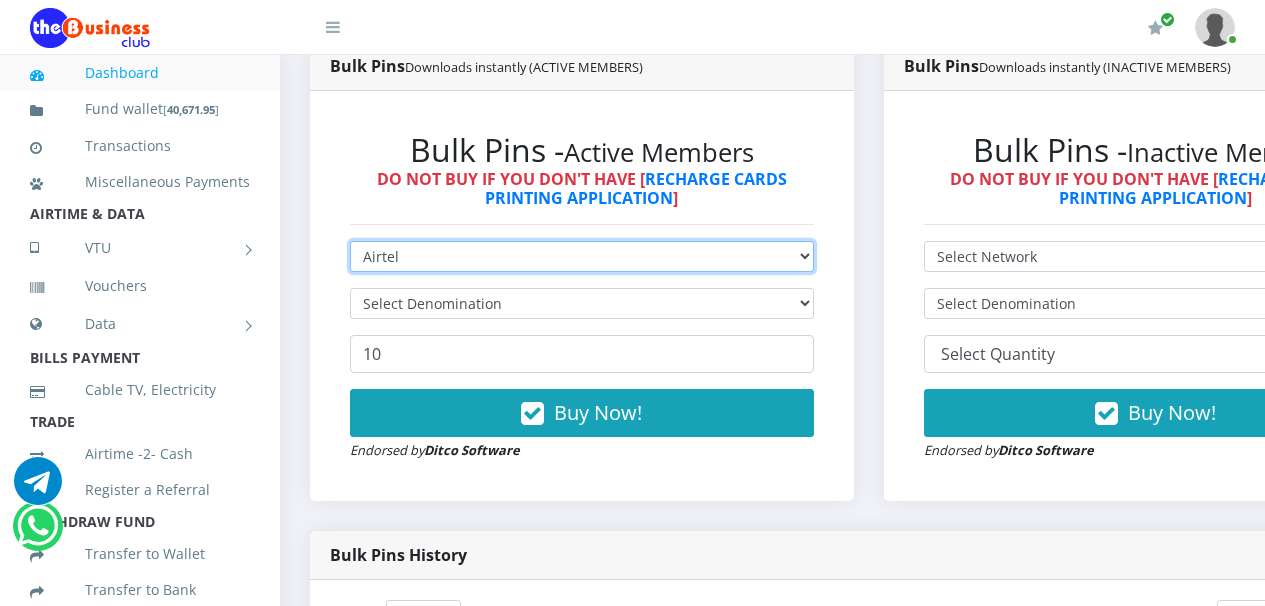 click on "Select Network
MTN
Globacom
9Mobile
Airtel" at bounding box center [582, 256] 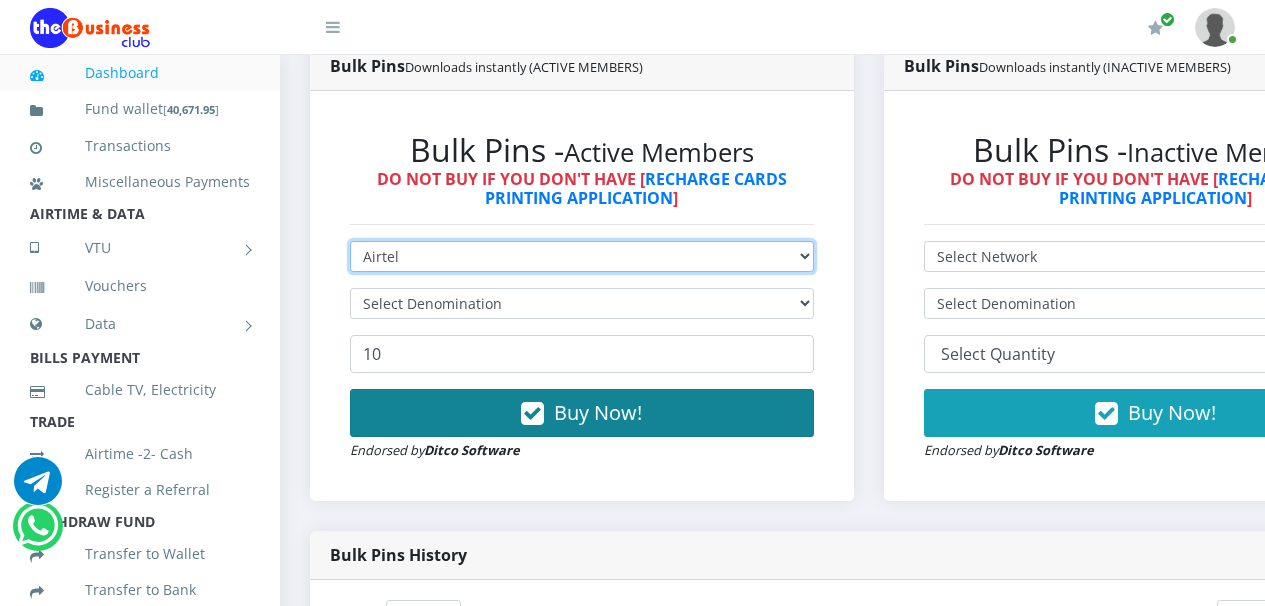 type 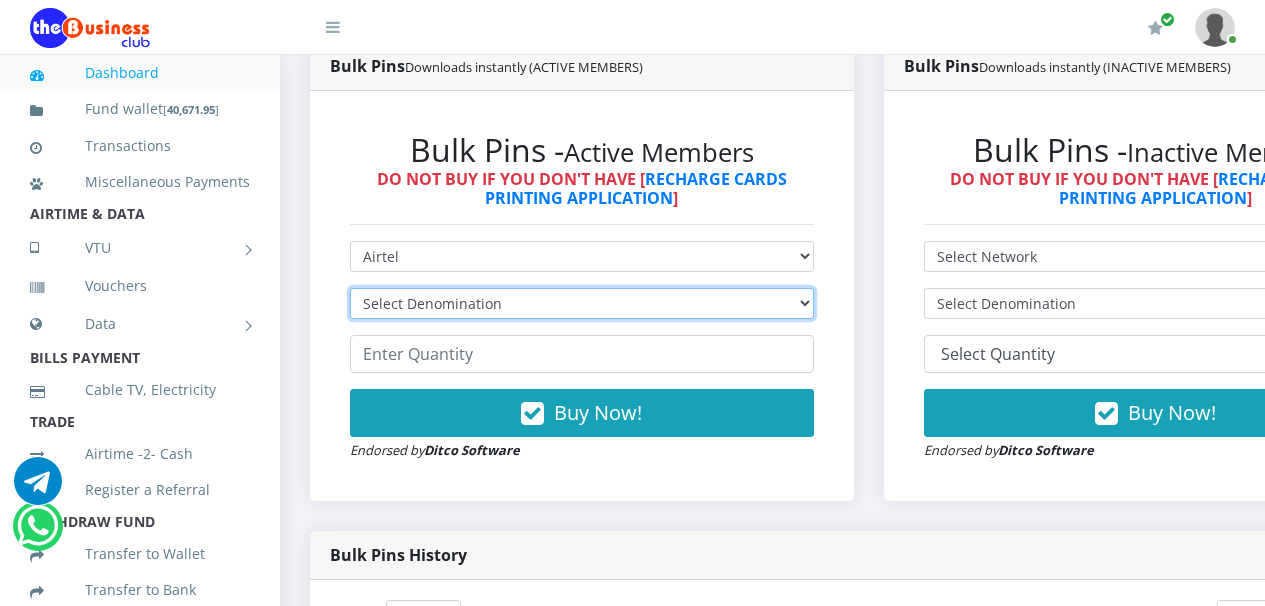 click on "Select Denomination Airtel NGN100 - ₦96.36 Airtel NGN200 - ₦192.72 Airtel NGN500 - ₦481.80 Airtel NGN1000 - ₦963.60" at bounding box center (582, 303) 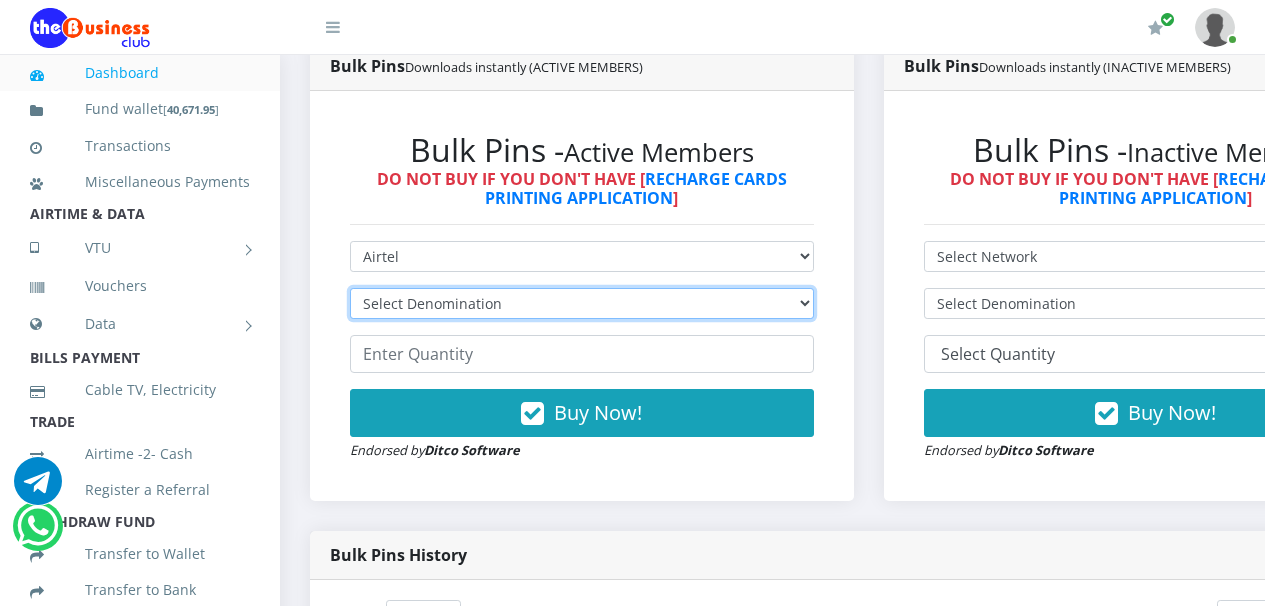 select on "481.8-500" 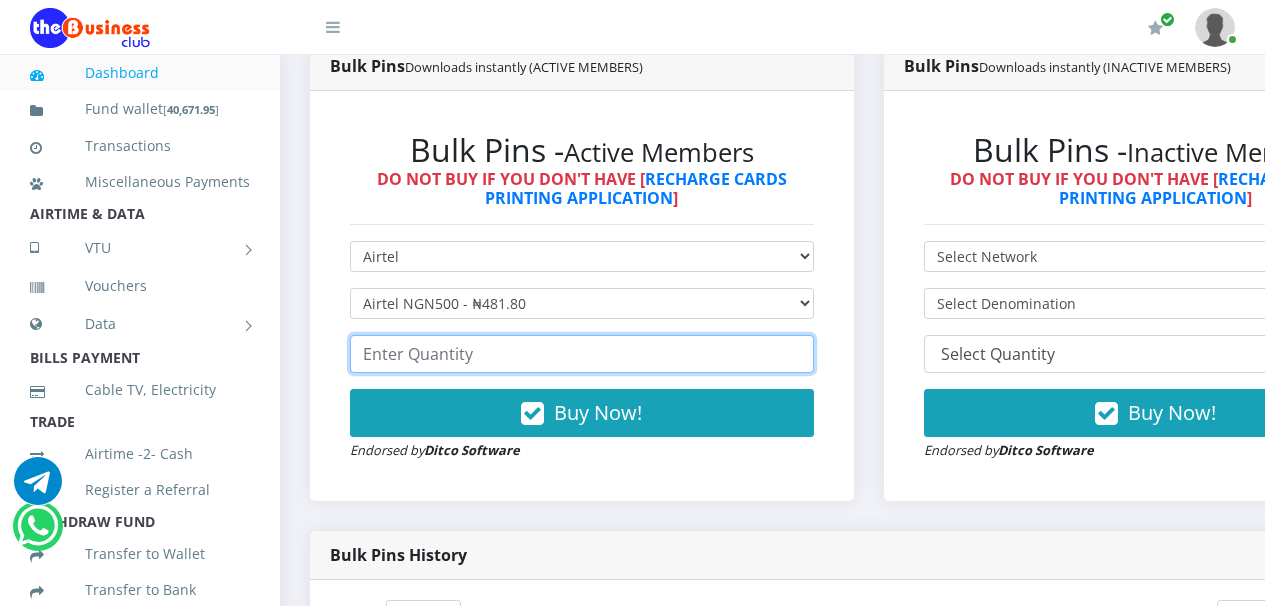 click at bounding box center [582, 354] 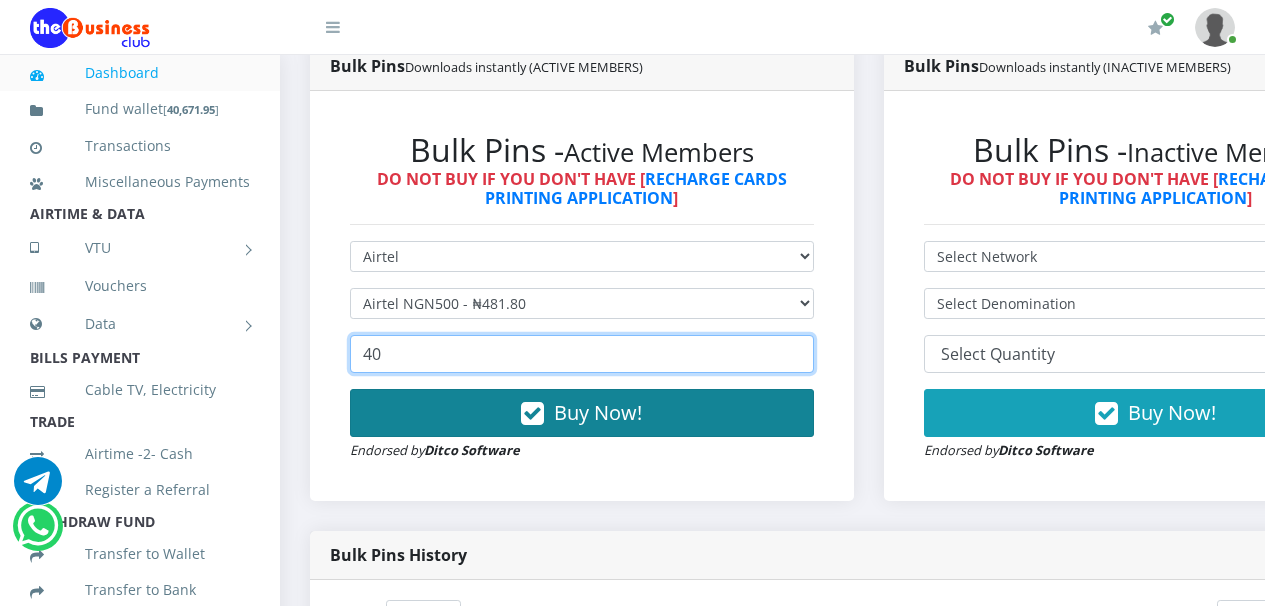 type on "40" 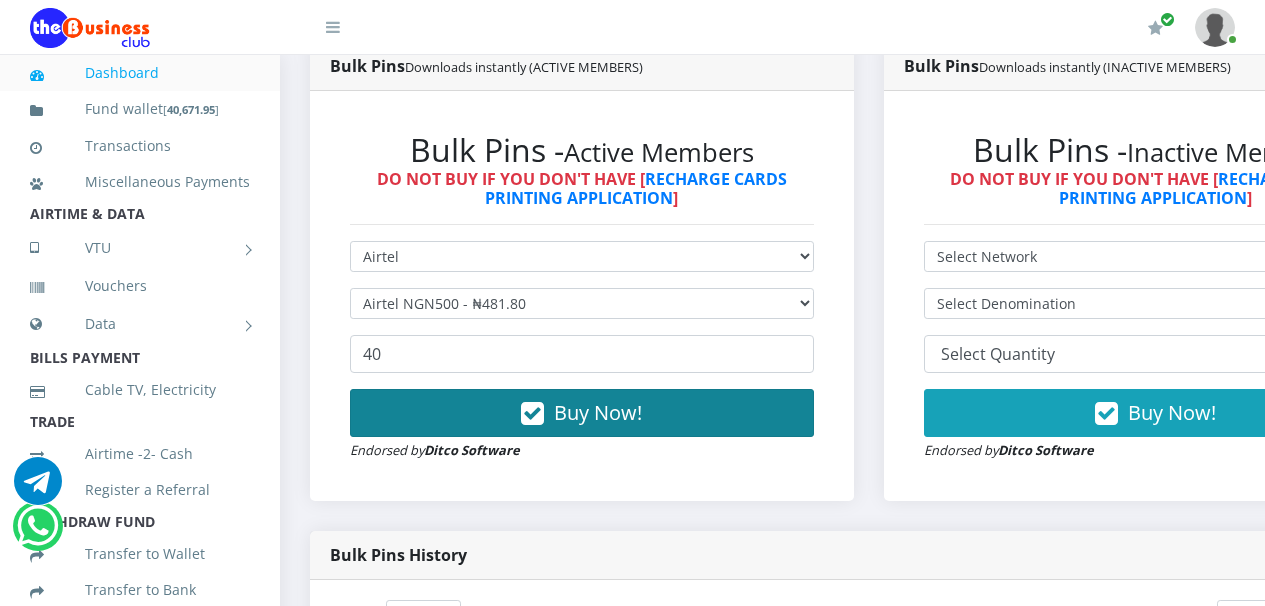 click at bounding box center (532, 414) 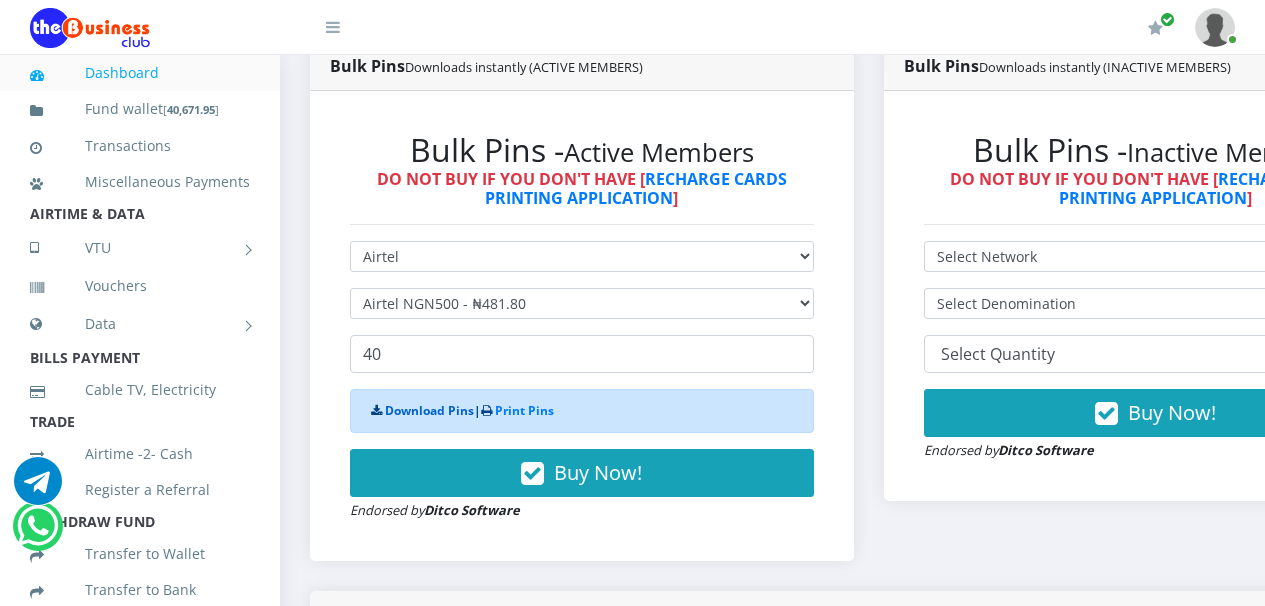 click on "Download Pins" at bounding box center [429, 410] 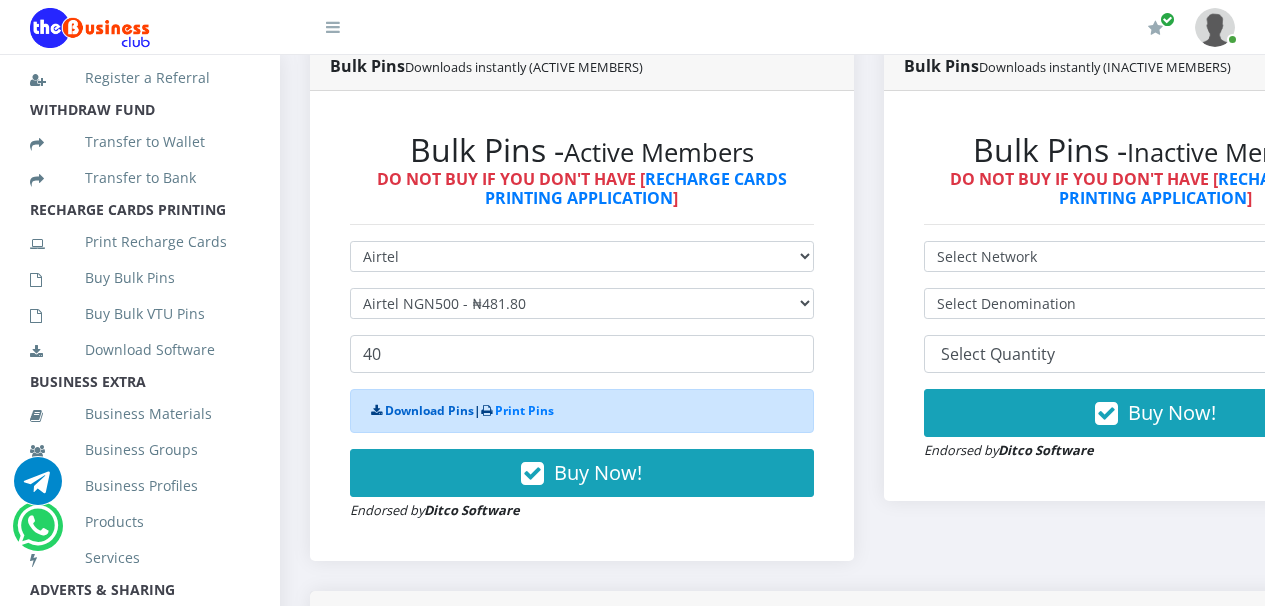 scroll, scrollTop: 420, scrollLeft: 0, axis: vertical 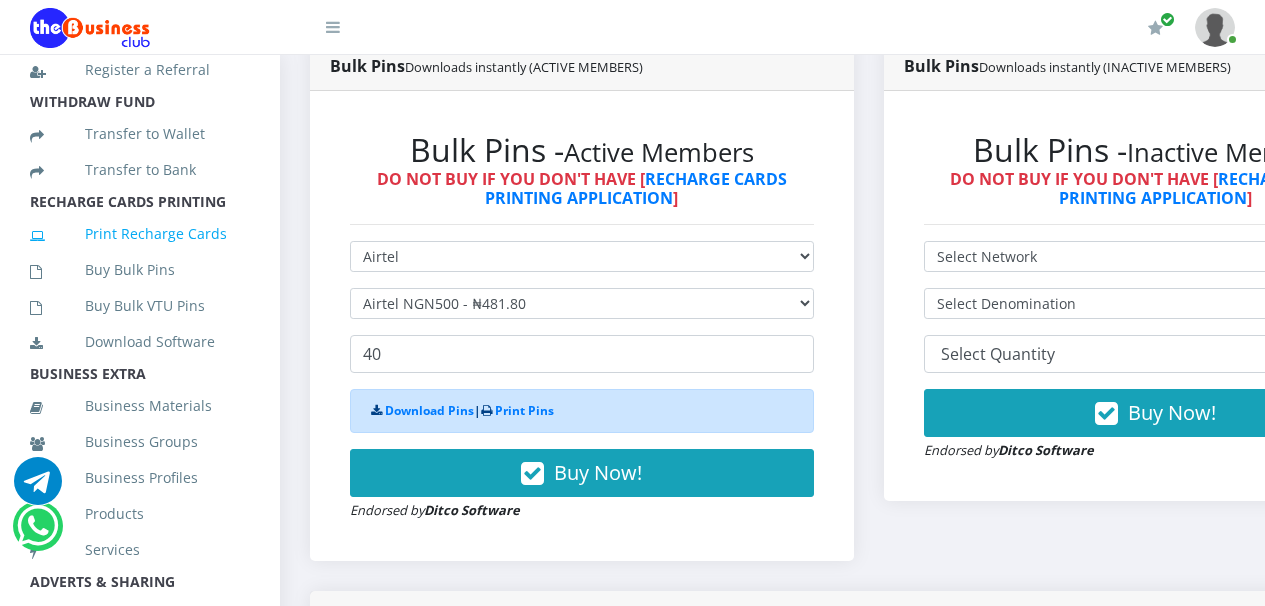 click on "Print Recharge Cards" at bounding box center [140, 234] 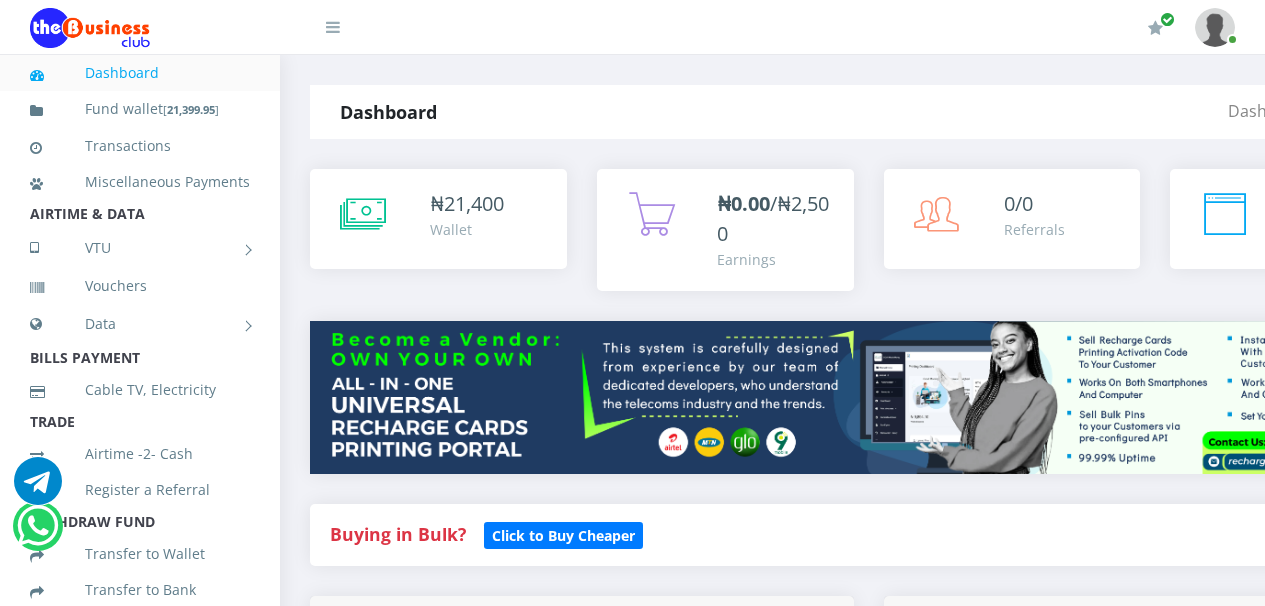 scroll, scrollTop: 0, scrollLeft: 0, axis: both 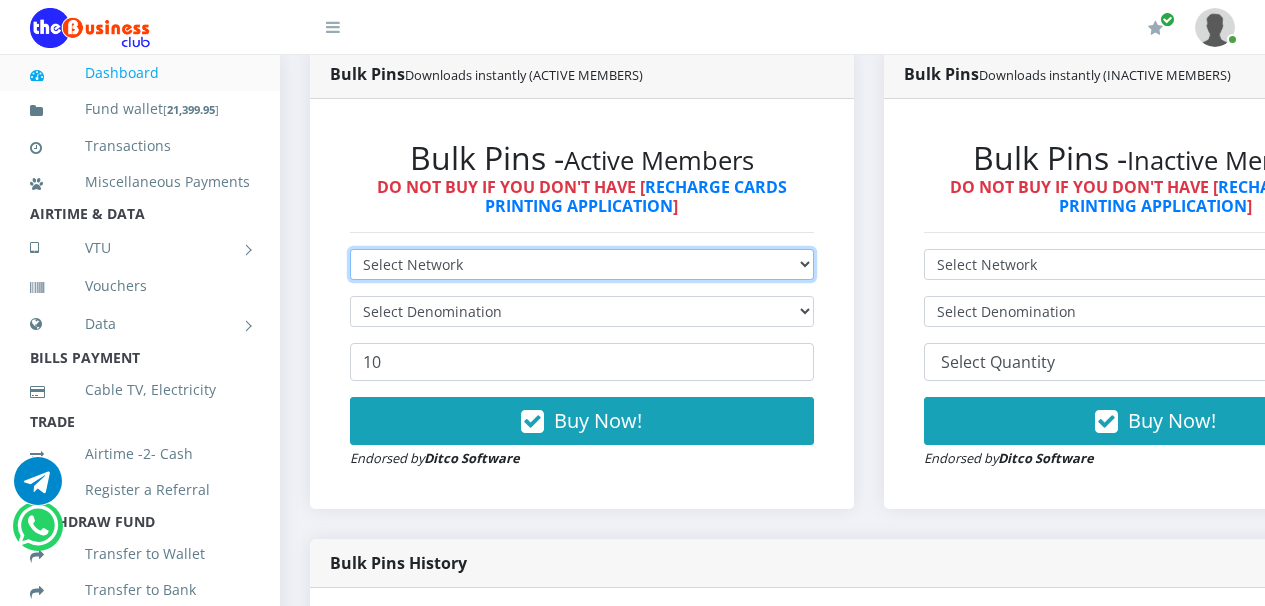 click on "Select Network
MTN
Globacom
9Mobile
Airtel" at bounding box center [582, 264] 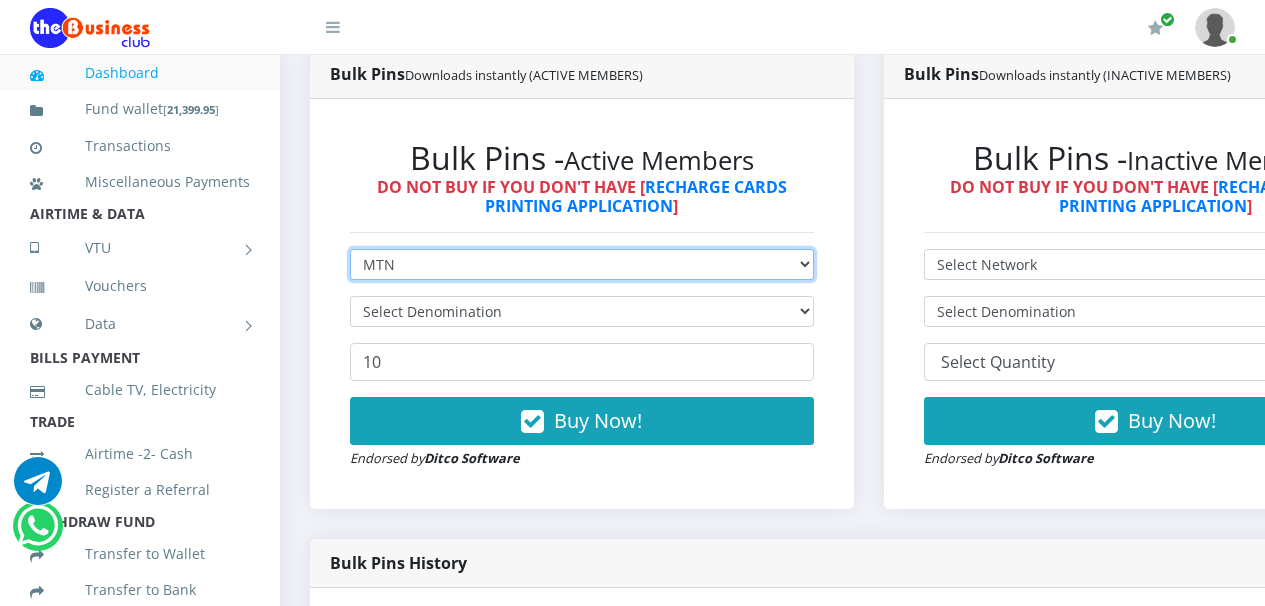 click on "Select Network
MTN
Globacom
9Mobile
Airtel" at bounding box center [582, 264] 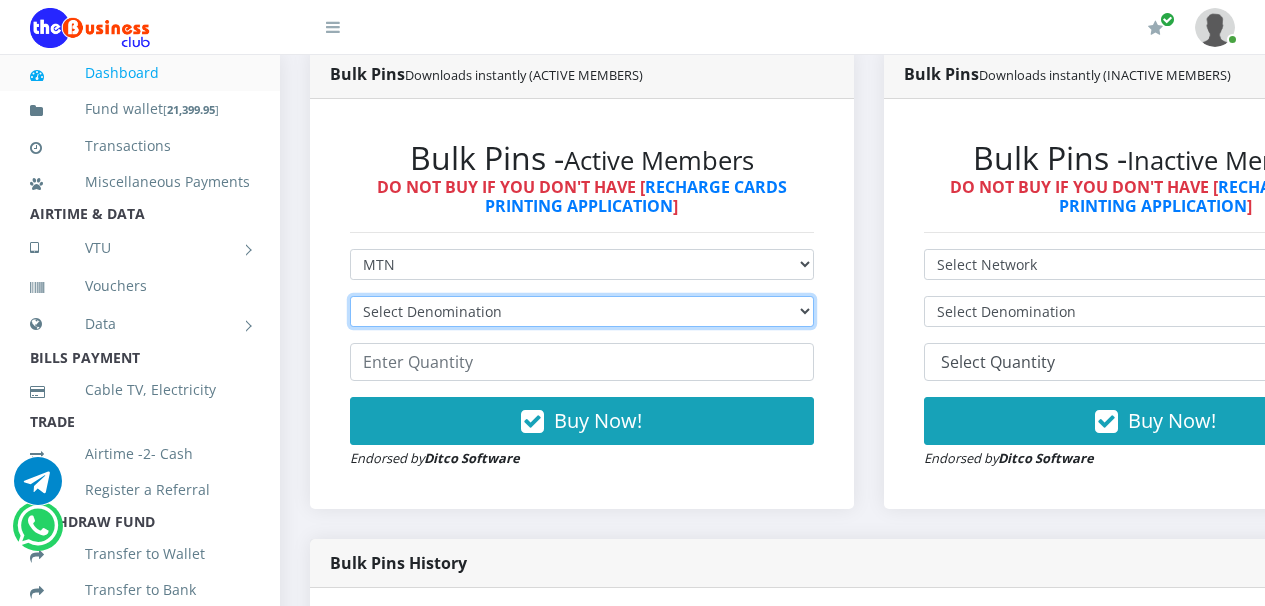 click on "Select Denomination MTN NGN100 - ₦96.94 MTN NGN200 - ₦193.88 MTN NGN400 - ₦387.76 MTN NGN500 - ₦484.70 MTN NGN1000 - ₦969.40 MTN NGN1500 - ₦1,454.10" at bounding box center [582, 311] 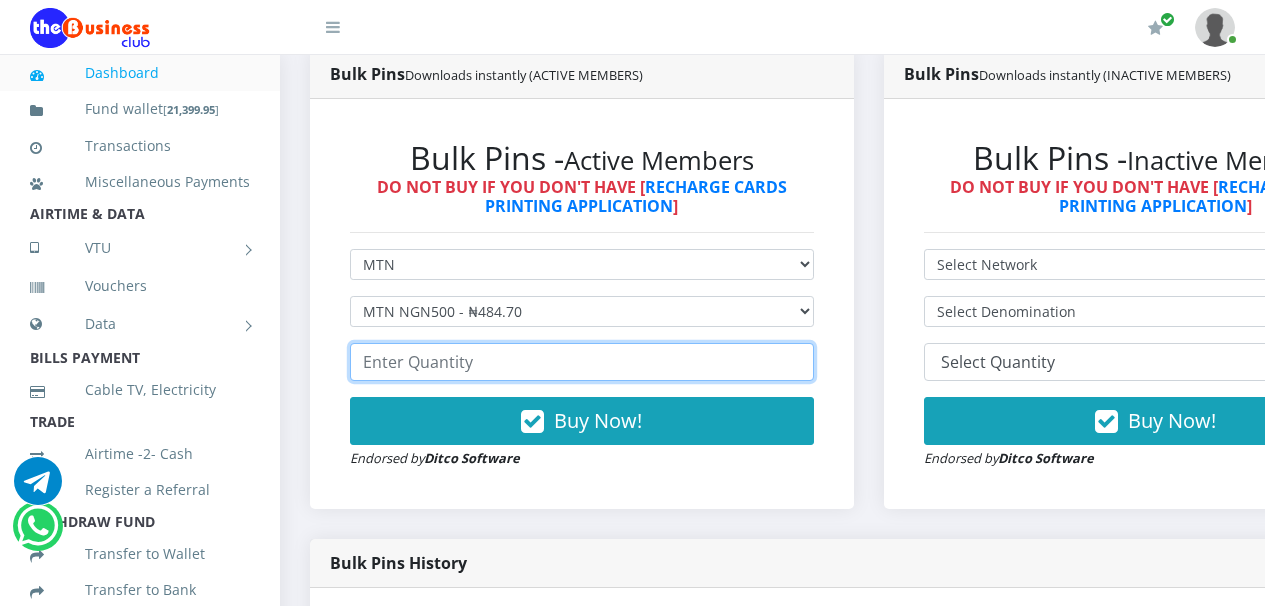 click at bounding box center [582, 362] 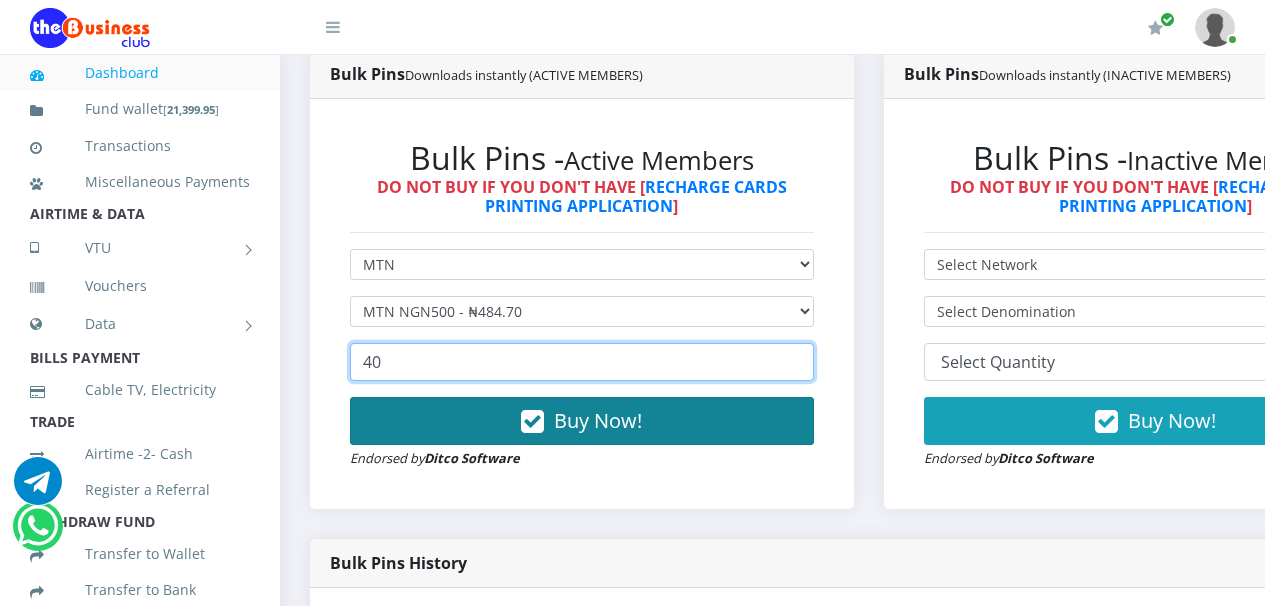type on "40" 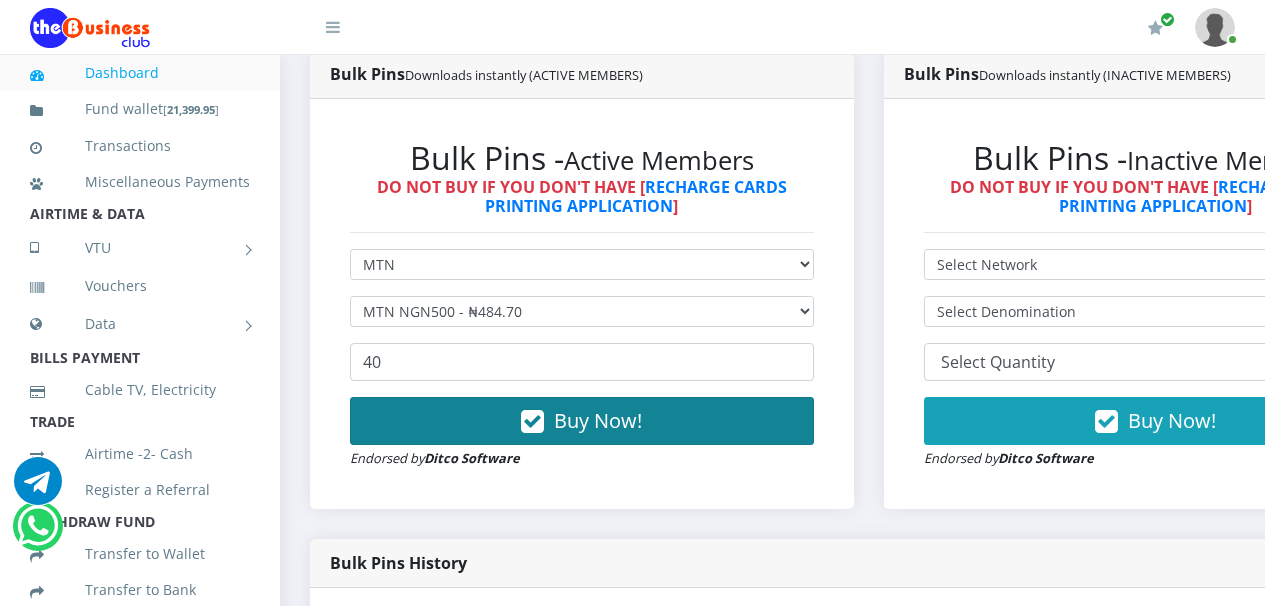 click at bounding box center [532, 422] 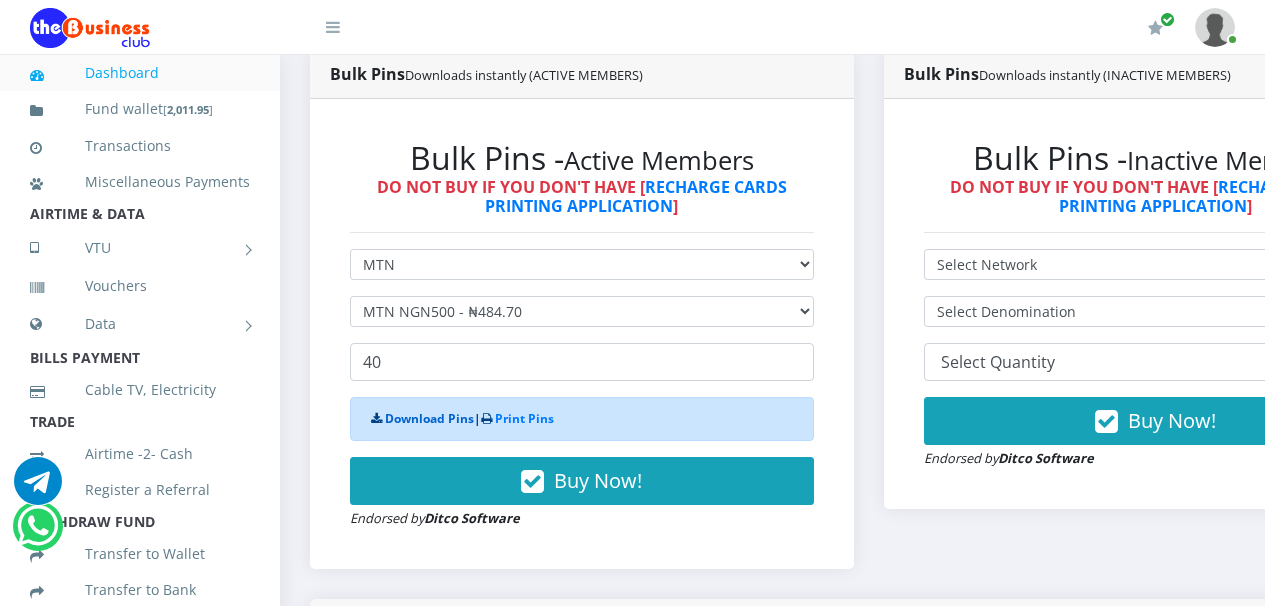 click on "Download Pins" at bounding box center [429, 418] 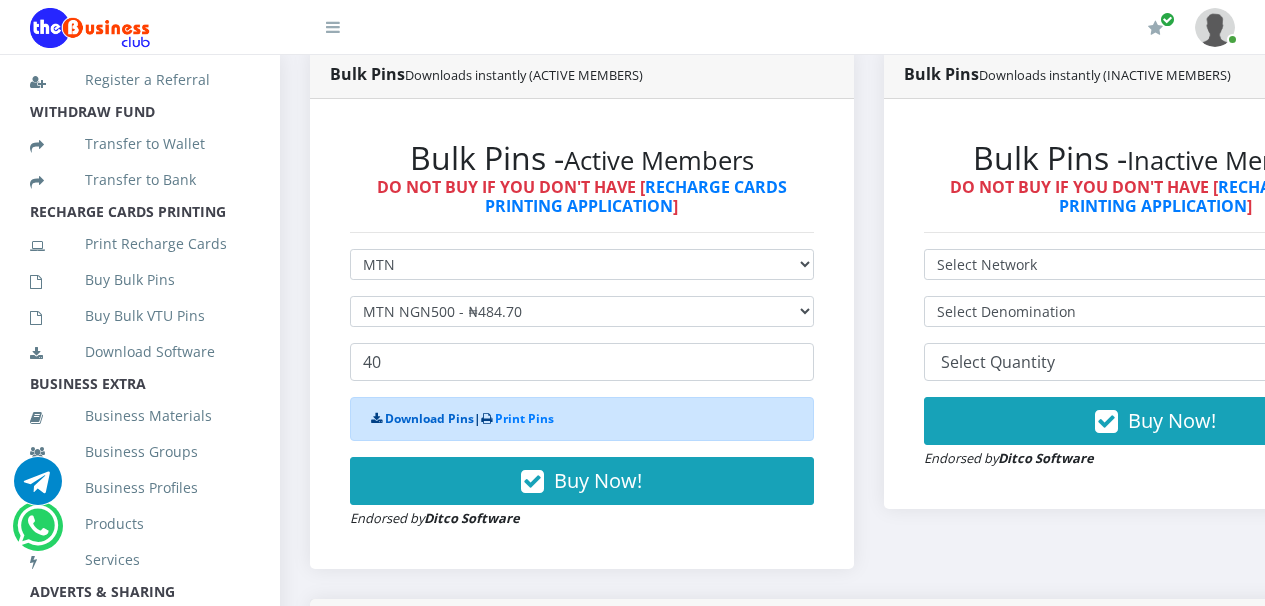 scroll, scrollTop: 450, scrollLeft: 0, axis: vertical 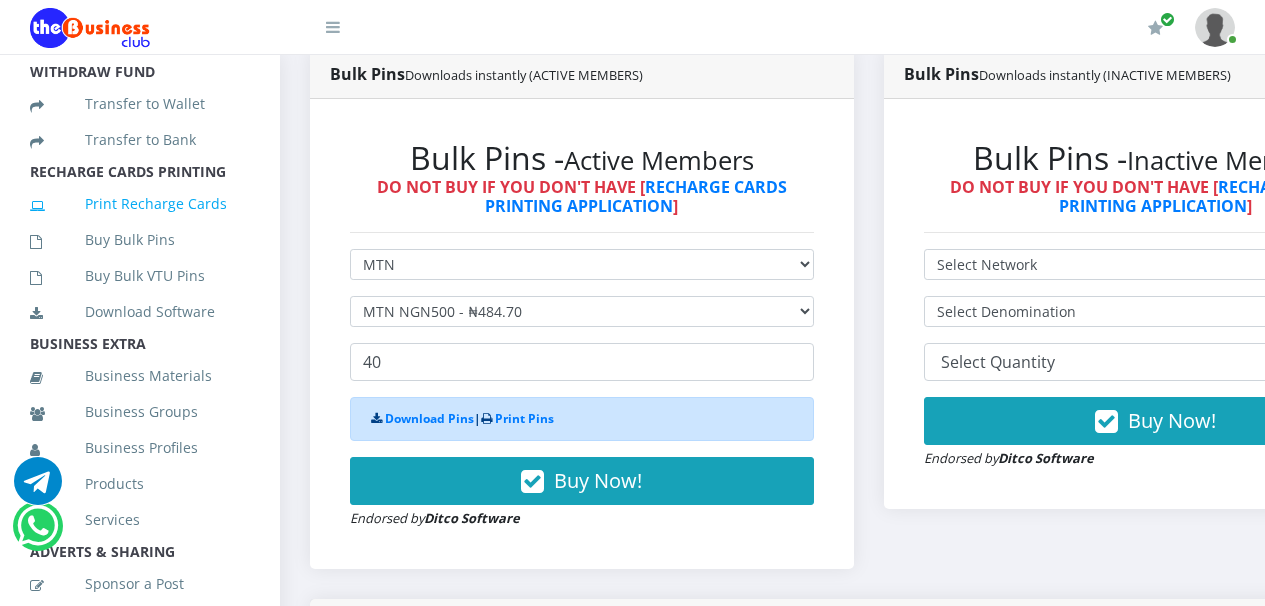 click on "Print Recharge Cards" at bounding box center [140, 204] 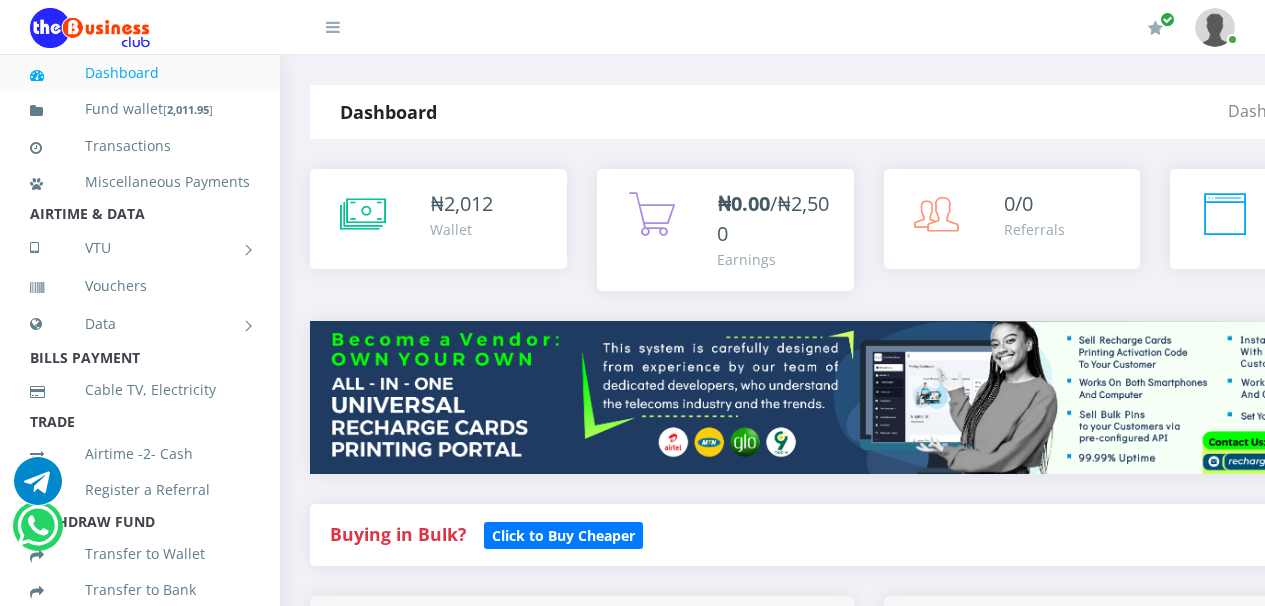 scroll, scrollTop: 0, scrollLeft: 0, axis: both 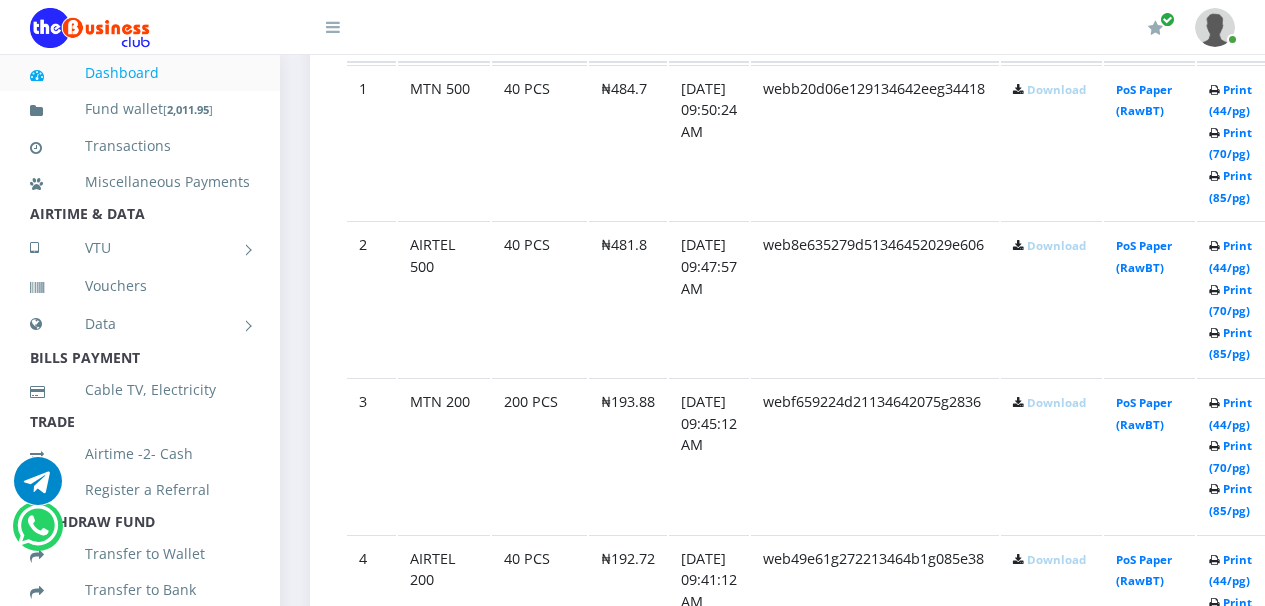 click on "Download" at bounding box center (1056, 559) 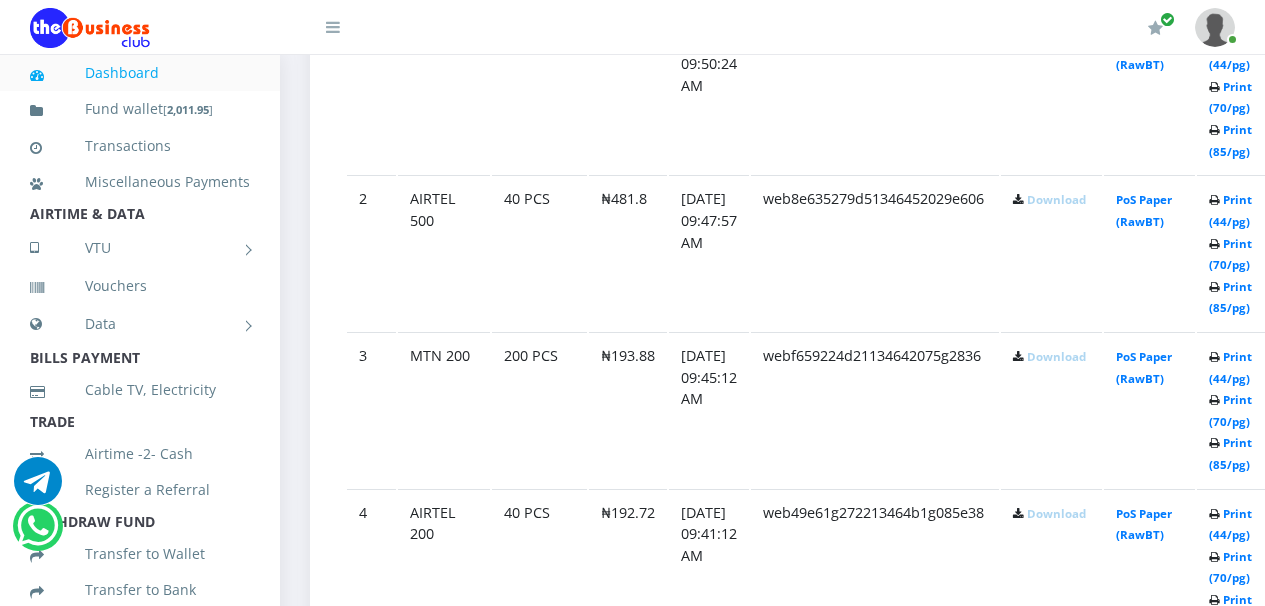 scroll, scrollTop: 1200, scrollLeft: 0, axis: vertical 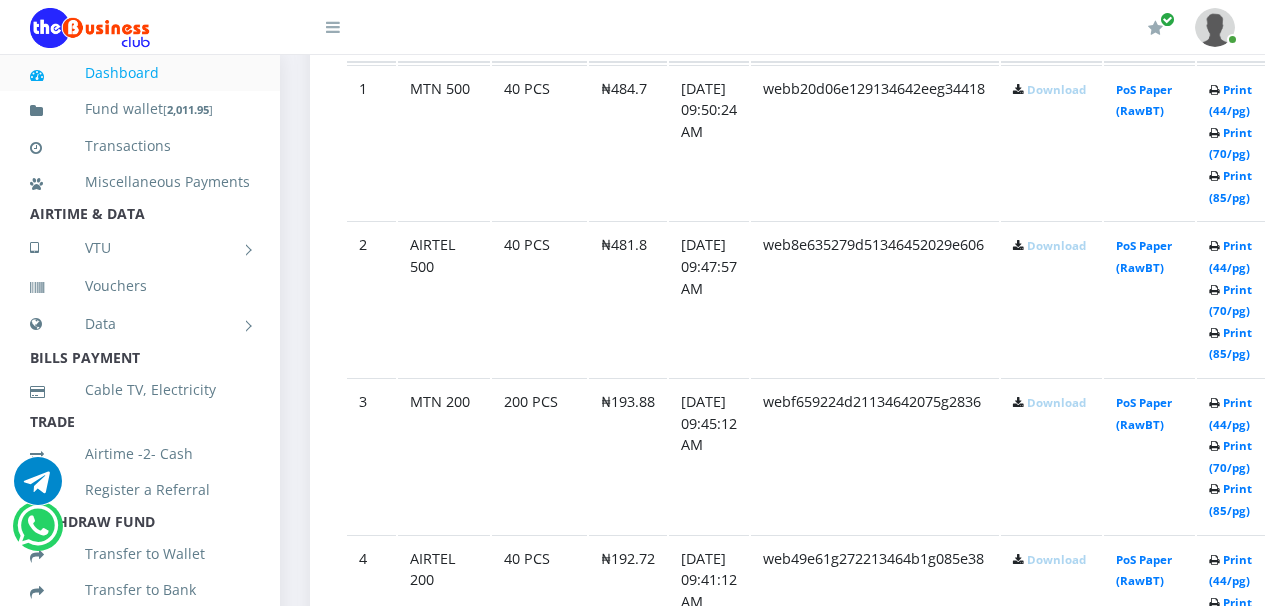 click on "Download" at bounding box center [1056, 559] 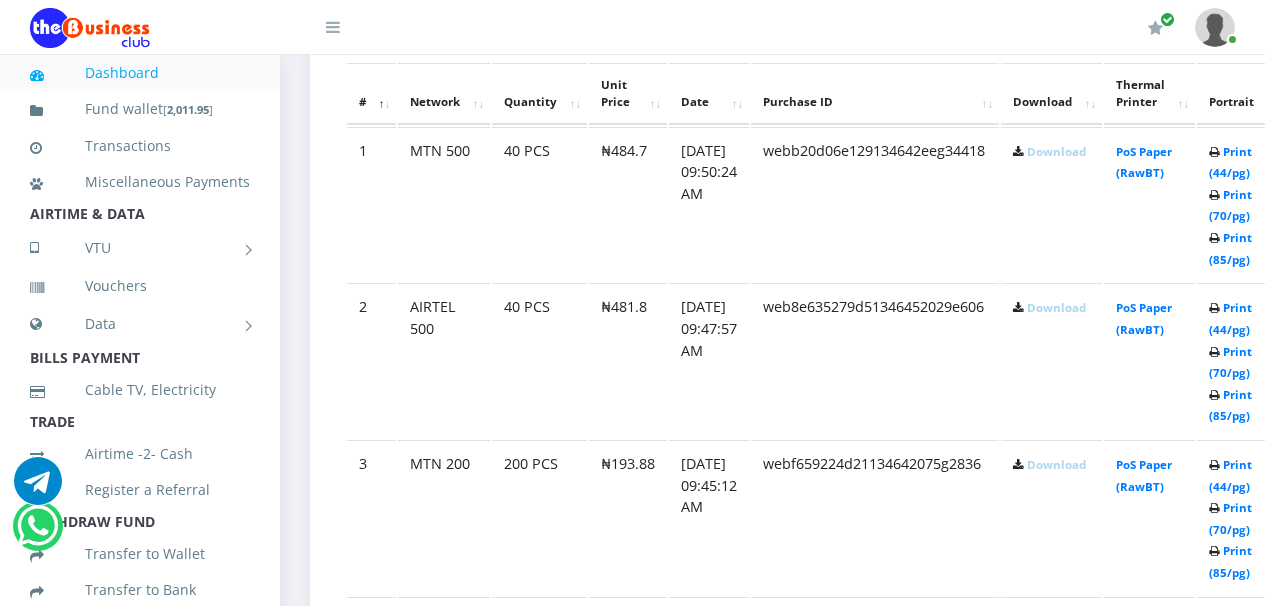 scroll, scrollTop: 1200, scrollLeft: 0, axis: vertical 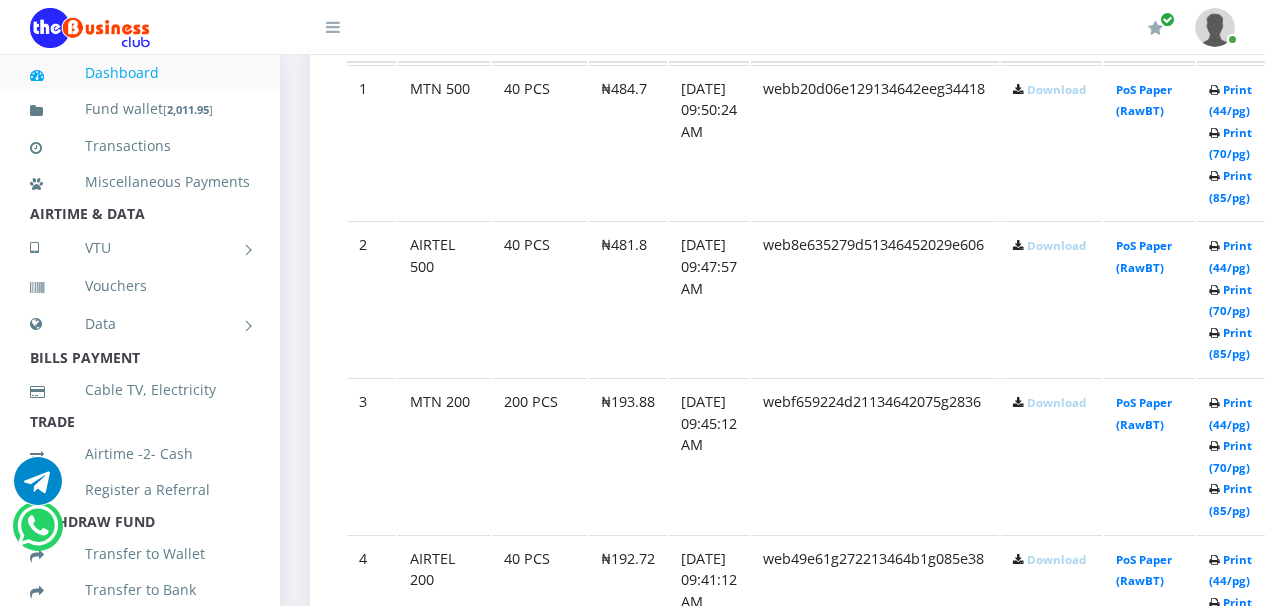 click on "web8e635279d51346452029e606" at bounding box center (875, 298) 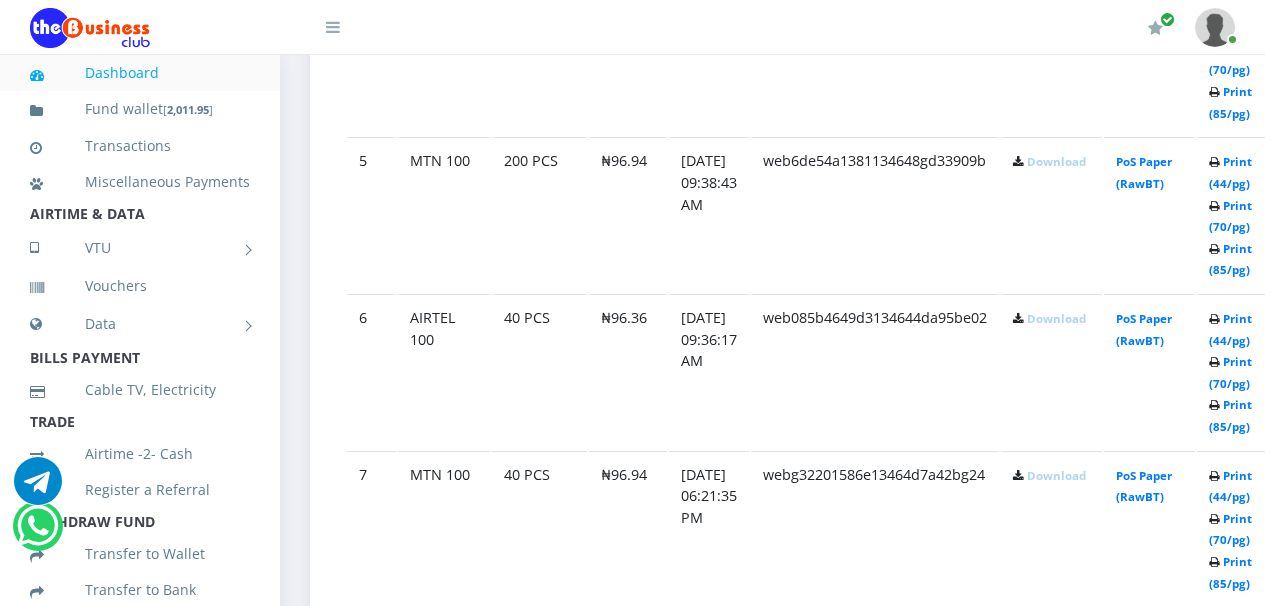 scroll, scrollTop: 1812, scrollLeft: 0, axis: vertical 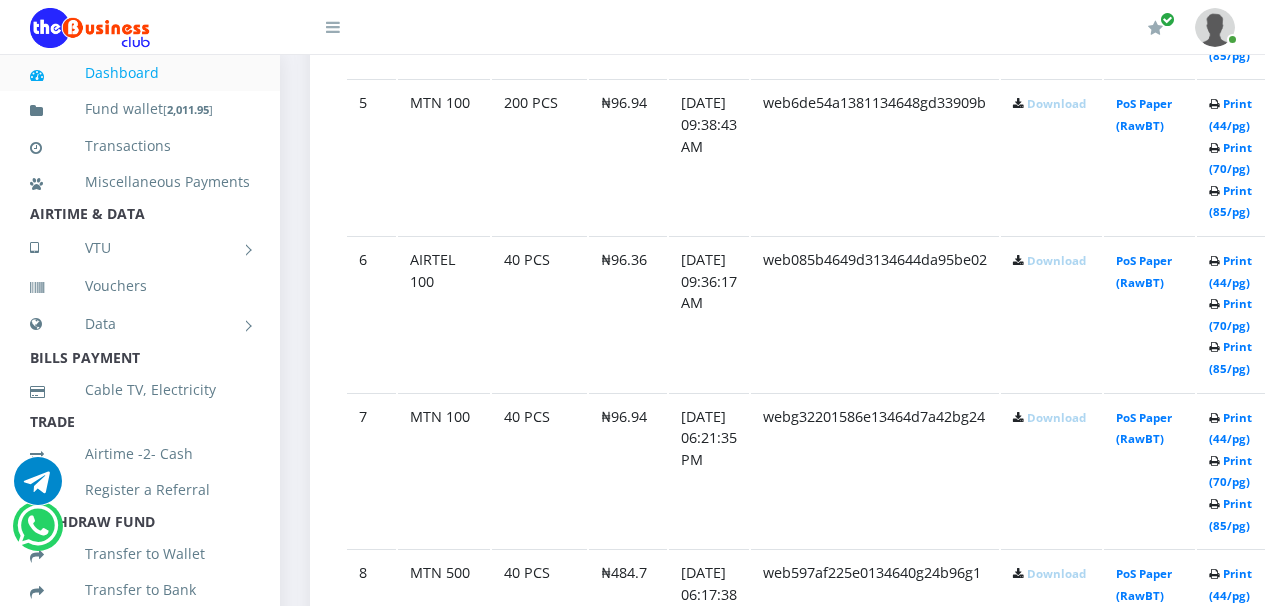 click on "Download" at bounding box center [1056, 103] 